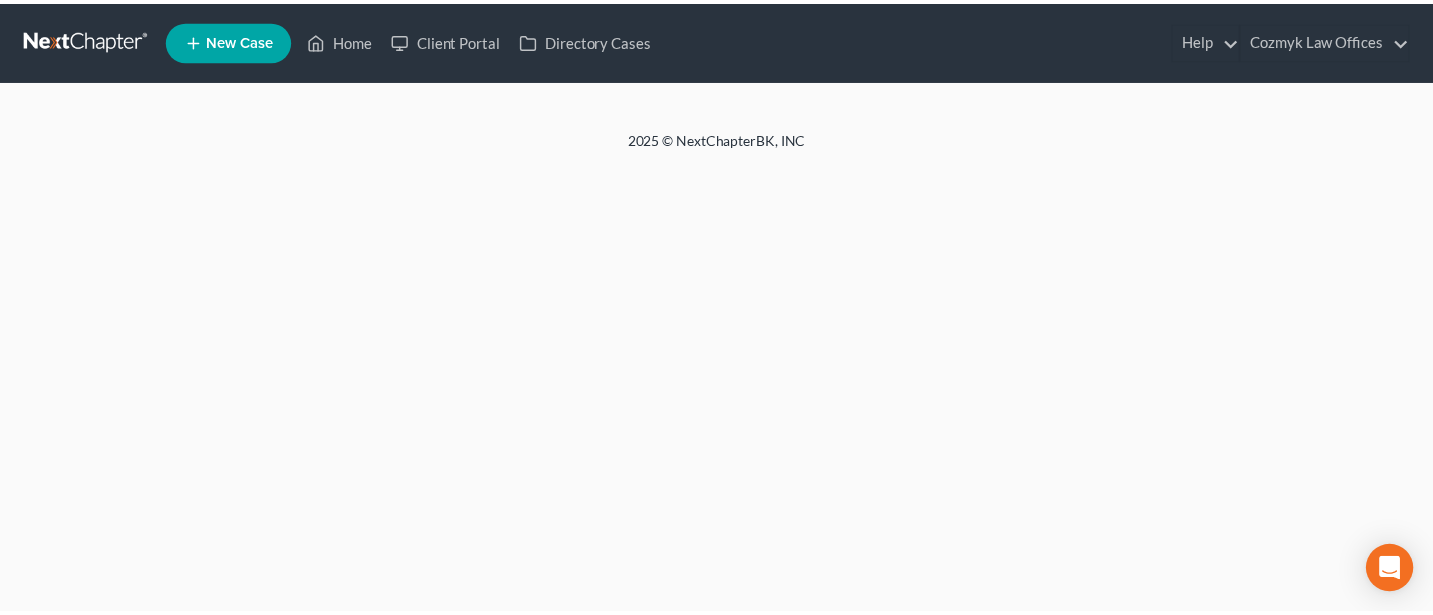 scroll, scrollTop: 0, scrollLeft: 0, axis: both 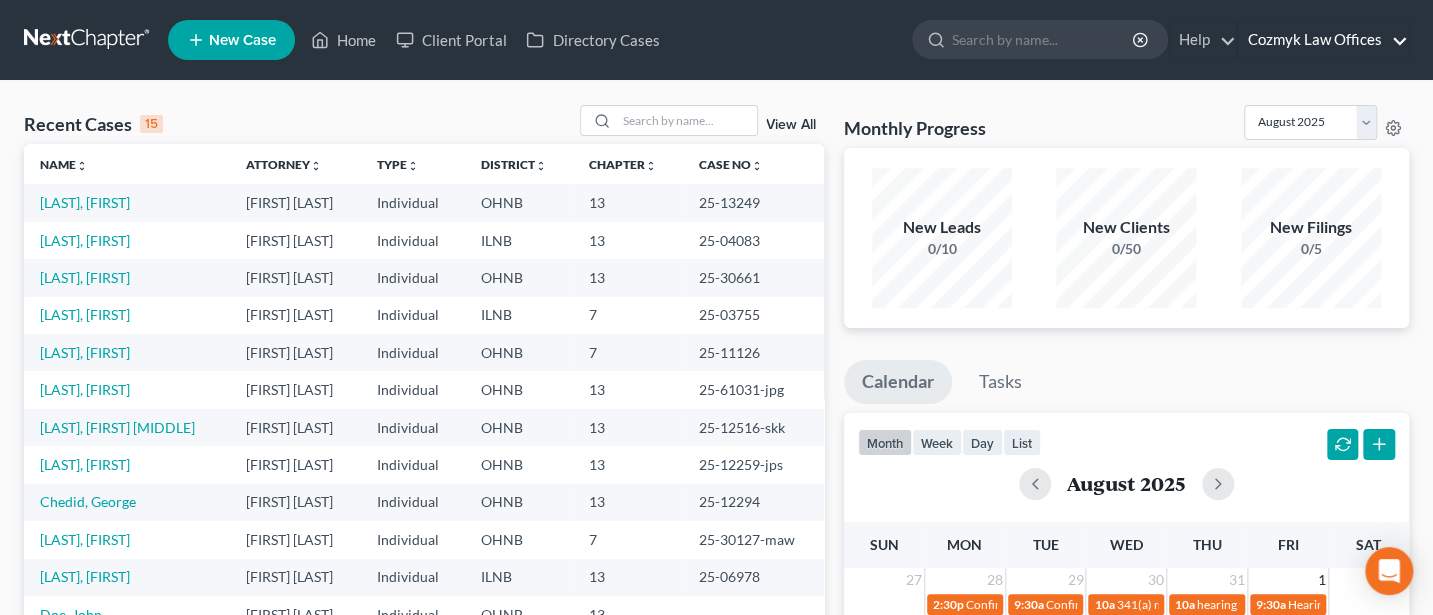 click on "Cozmyk Law Offices" at bounding box center [1323, 40] 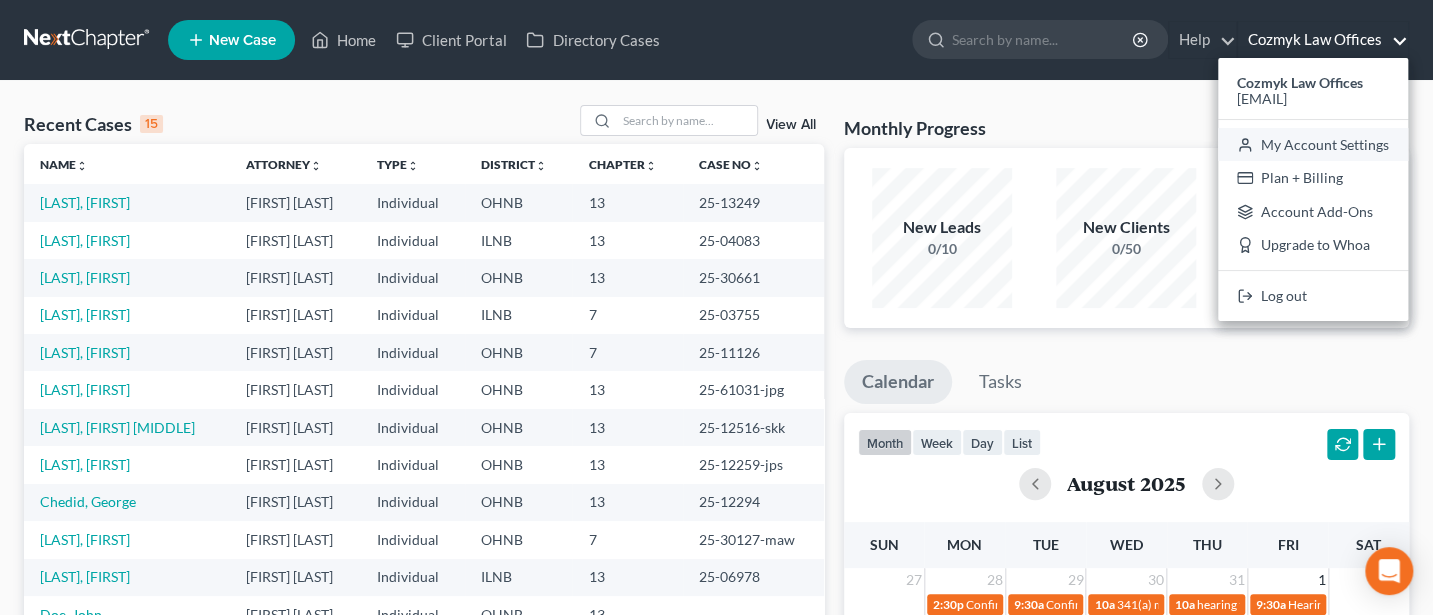 click on "My Account Settings" at bounding box center [1313, 145] 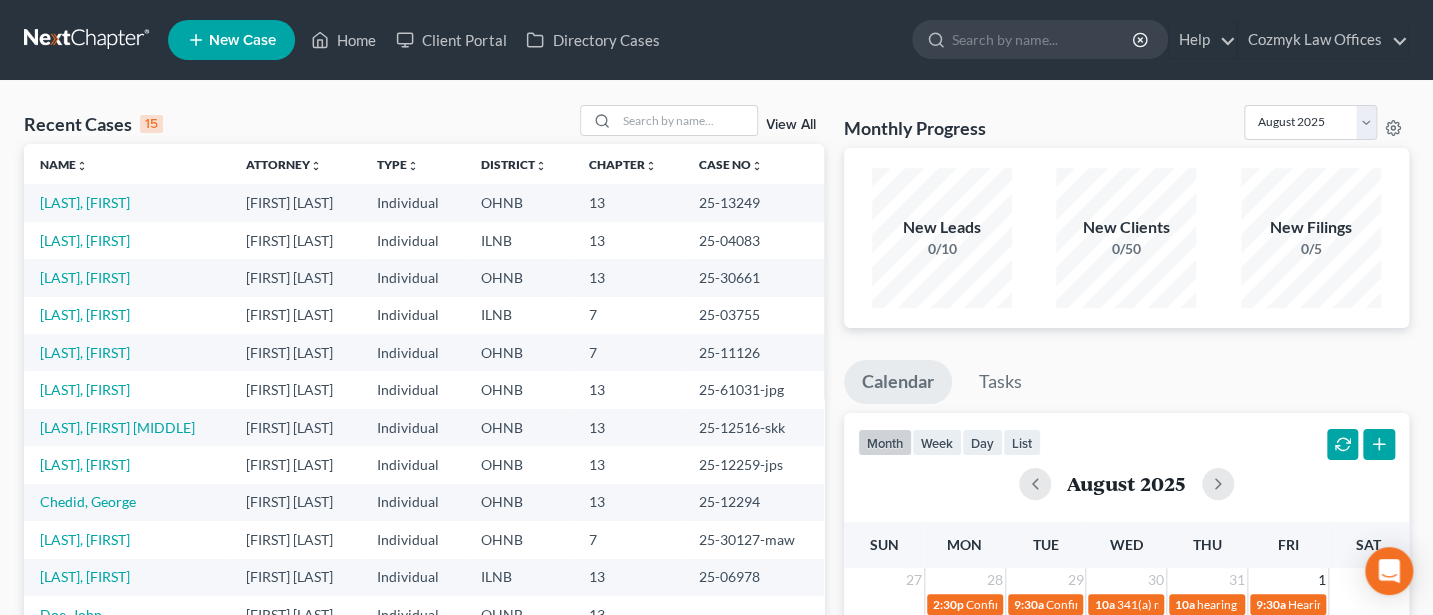 select on "24" 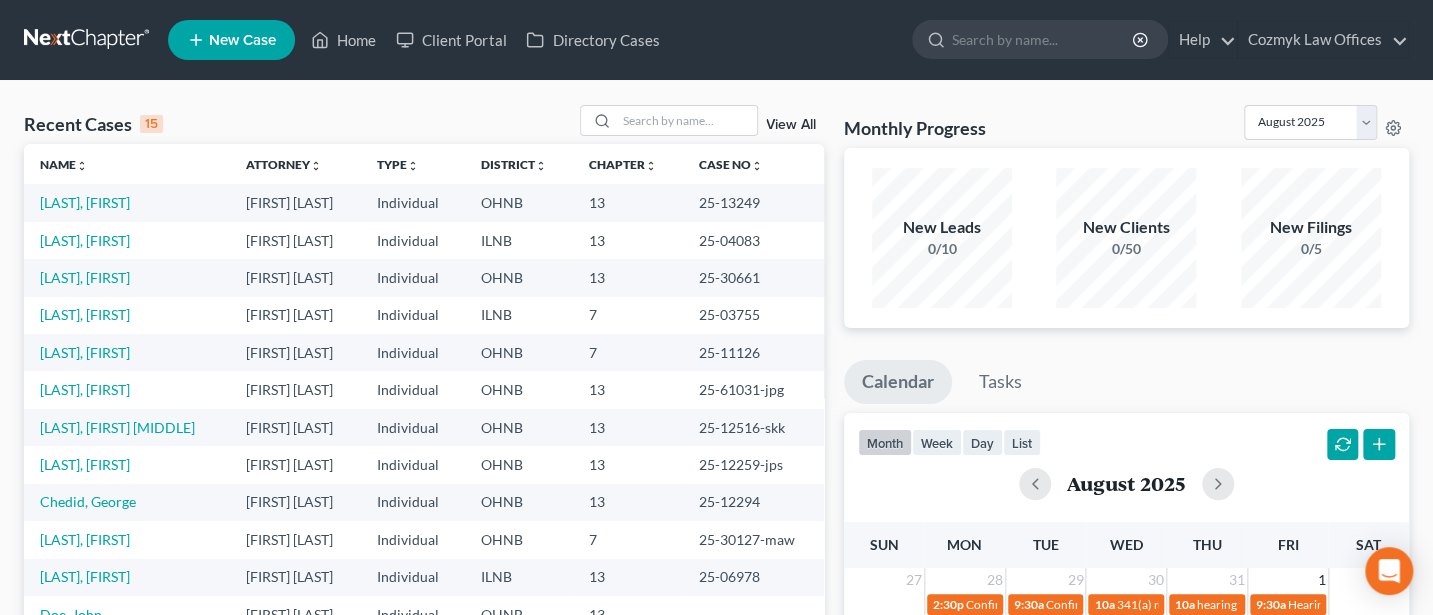 select on "36" 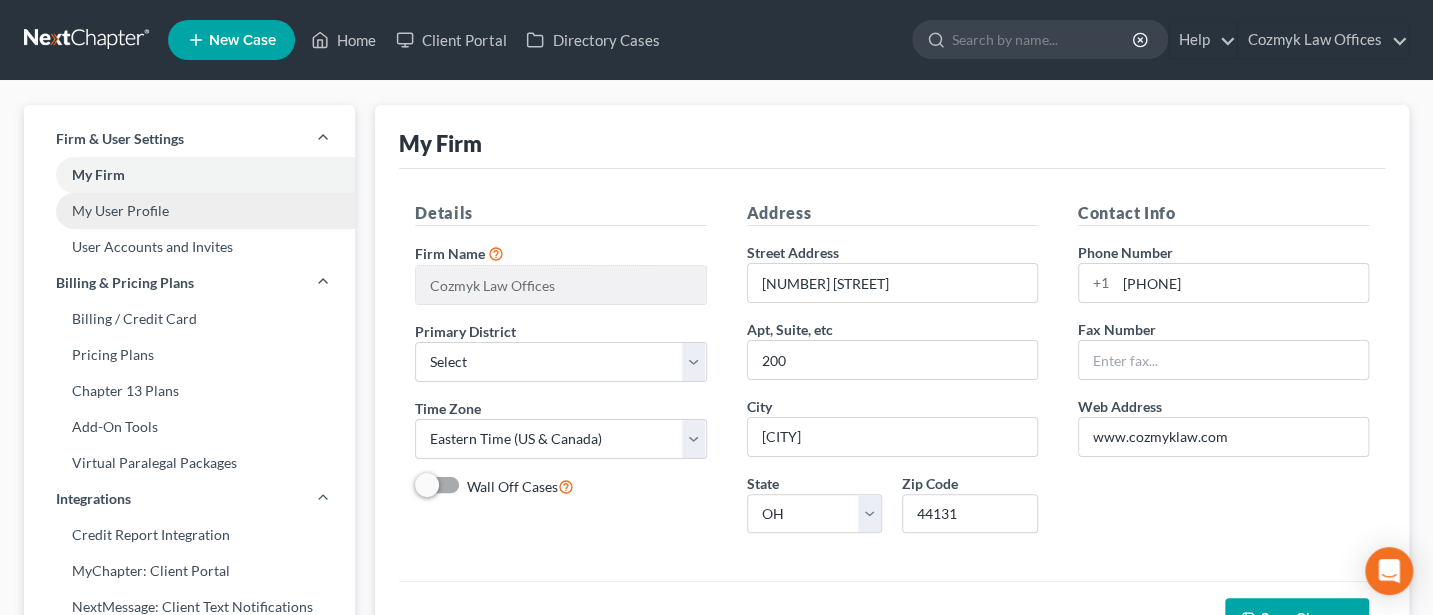 click on "My User Profile" at bounding box center (189, 211) 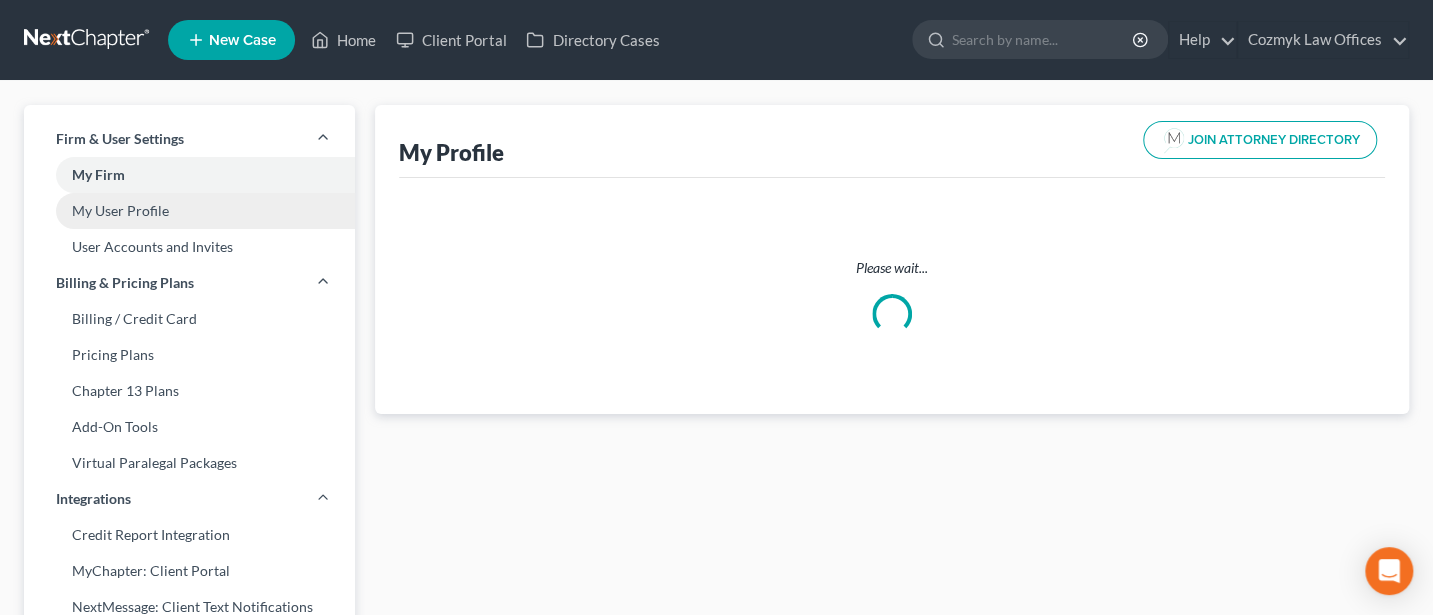 select on "36" 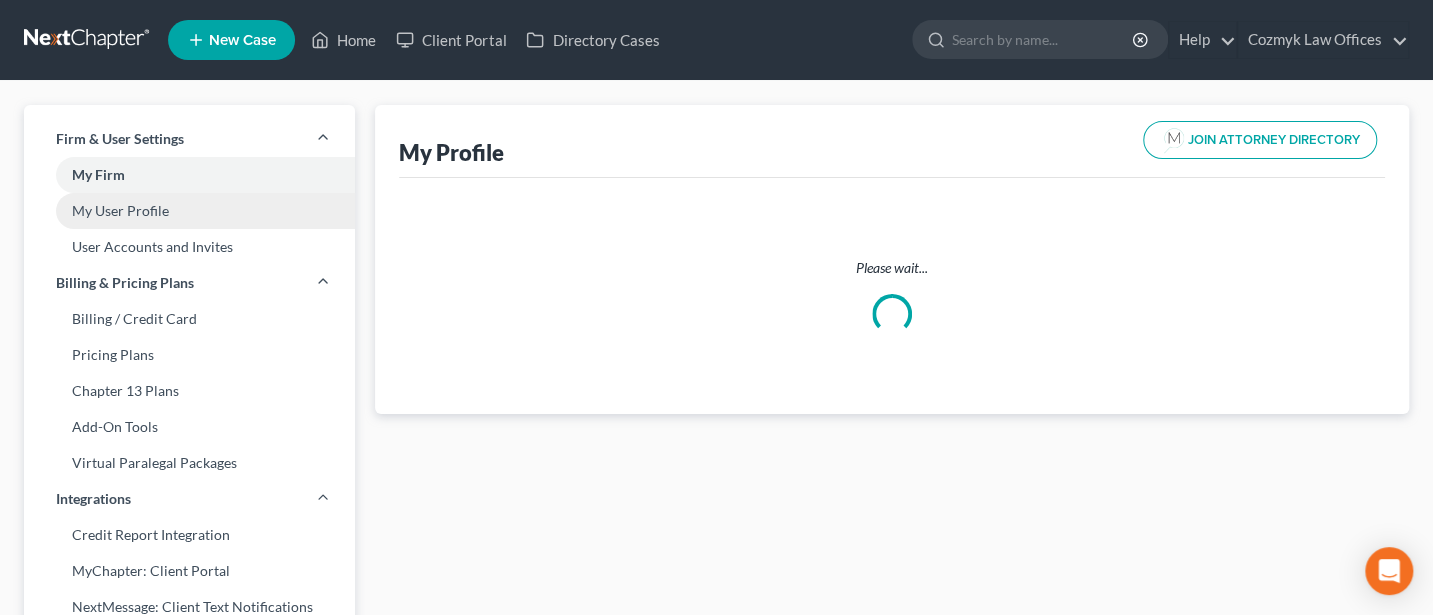 select on "61" 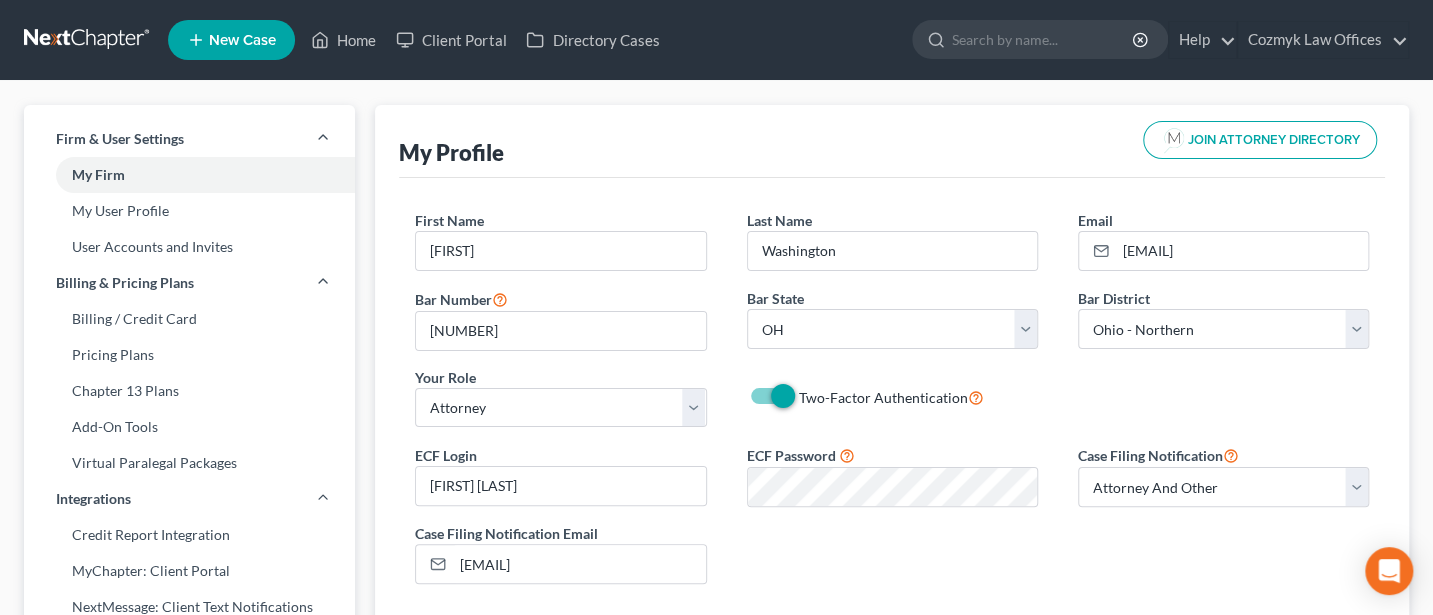 click on "Two-Factor Authentication" at bounding box center (891, 397) 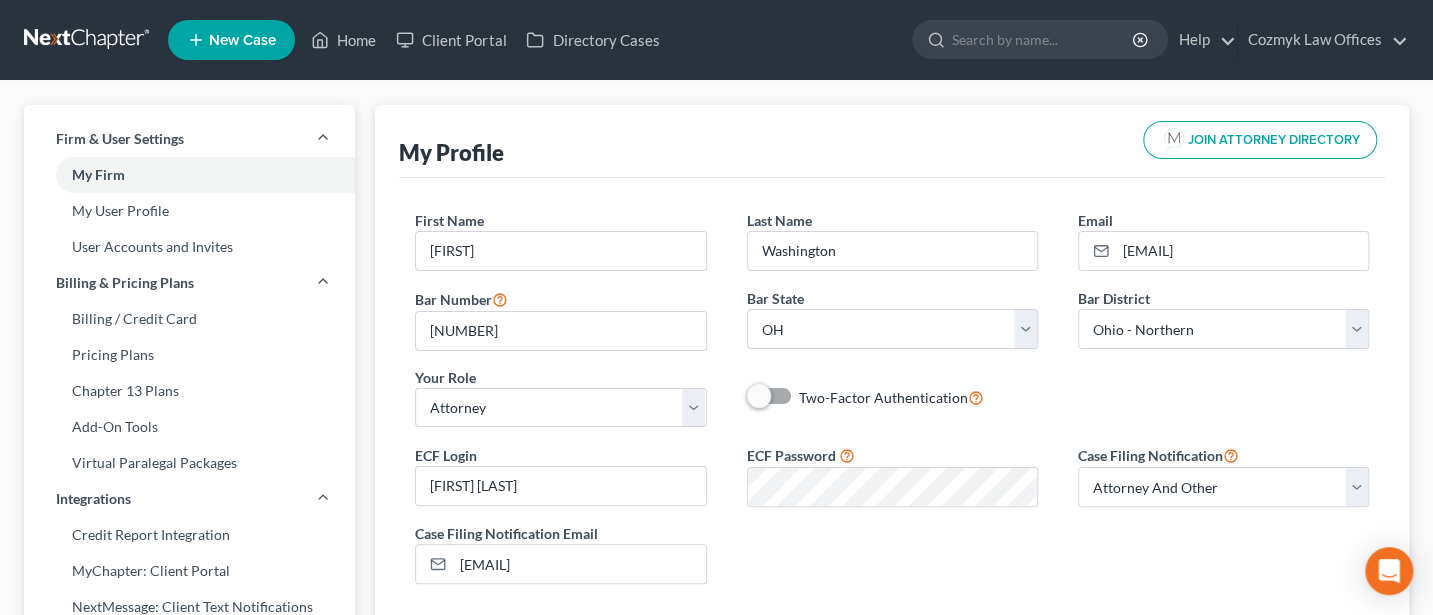 checkbox on "false" 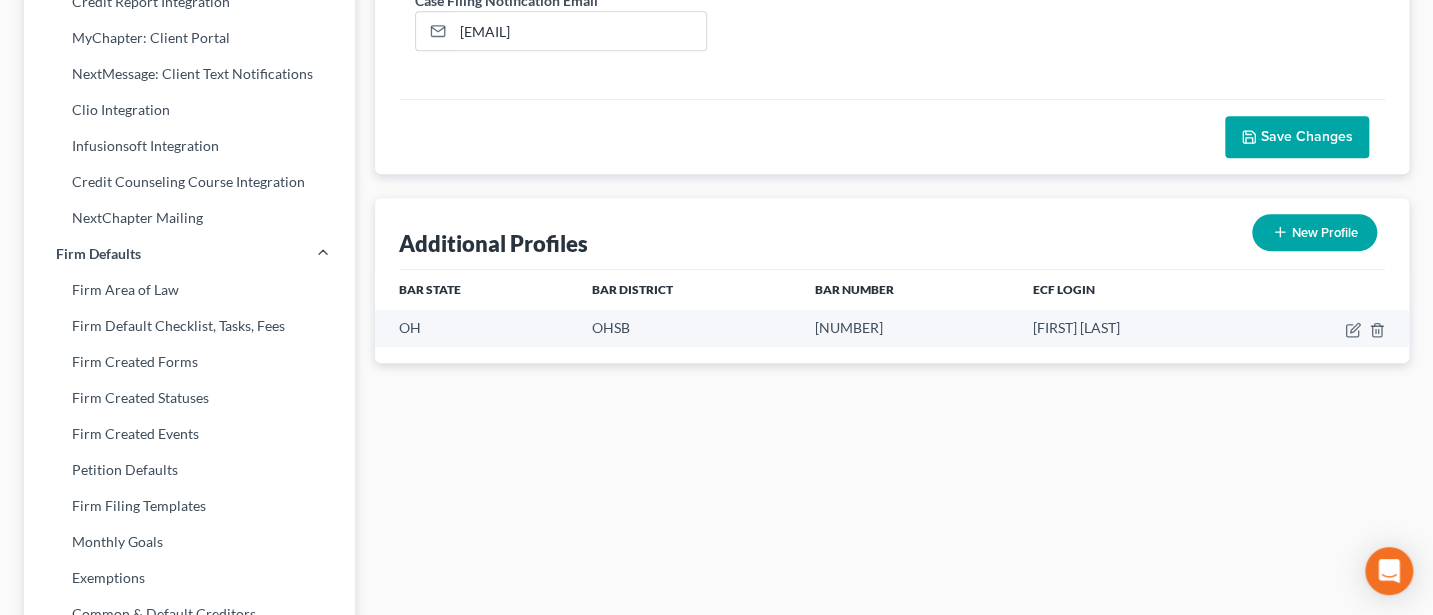 scroll, scrollTop: 266, scrollLeft: 0, axis: vertical 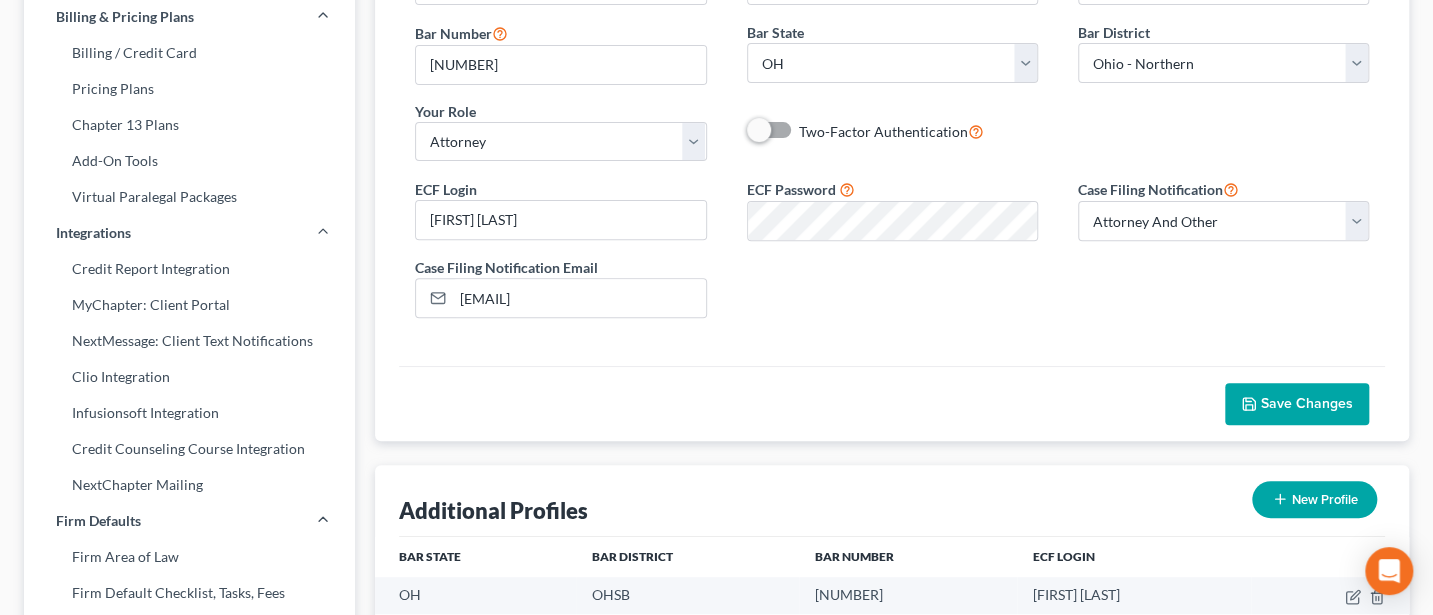 click on "Save Changes" at bounding box center (1297, 404) 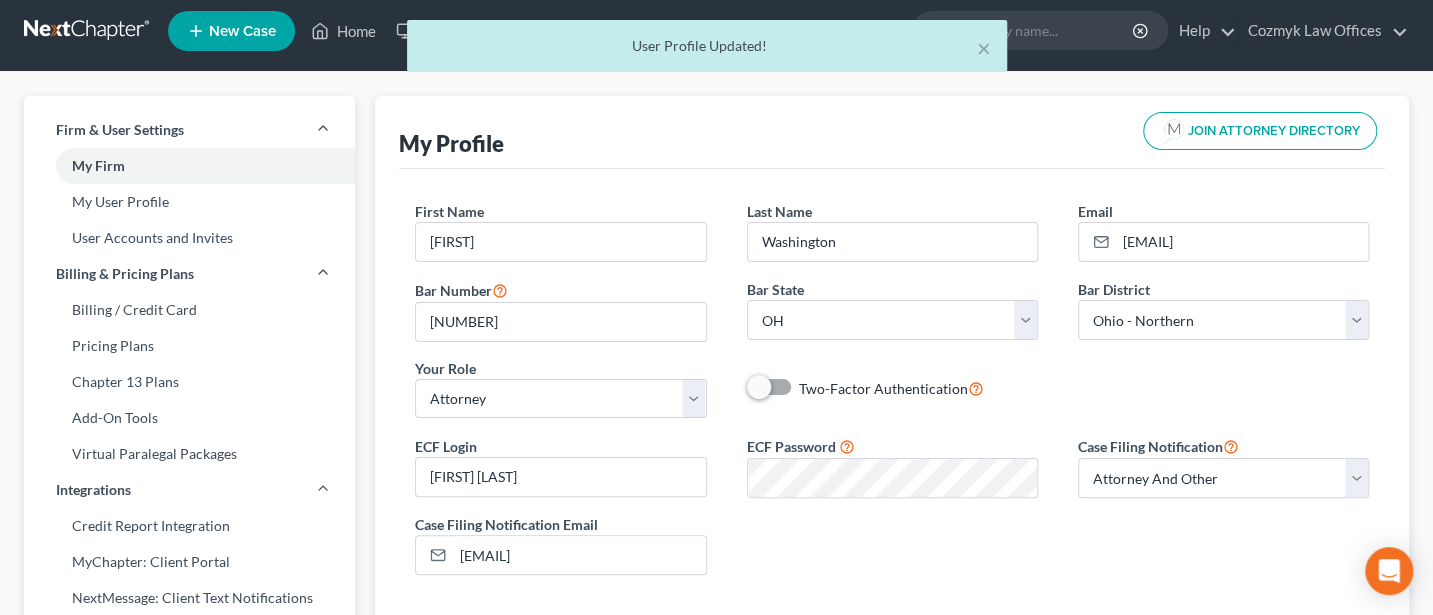 scroll, scrollTop: 0, scrollLeft: 0, axis: both 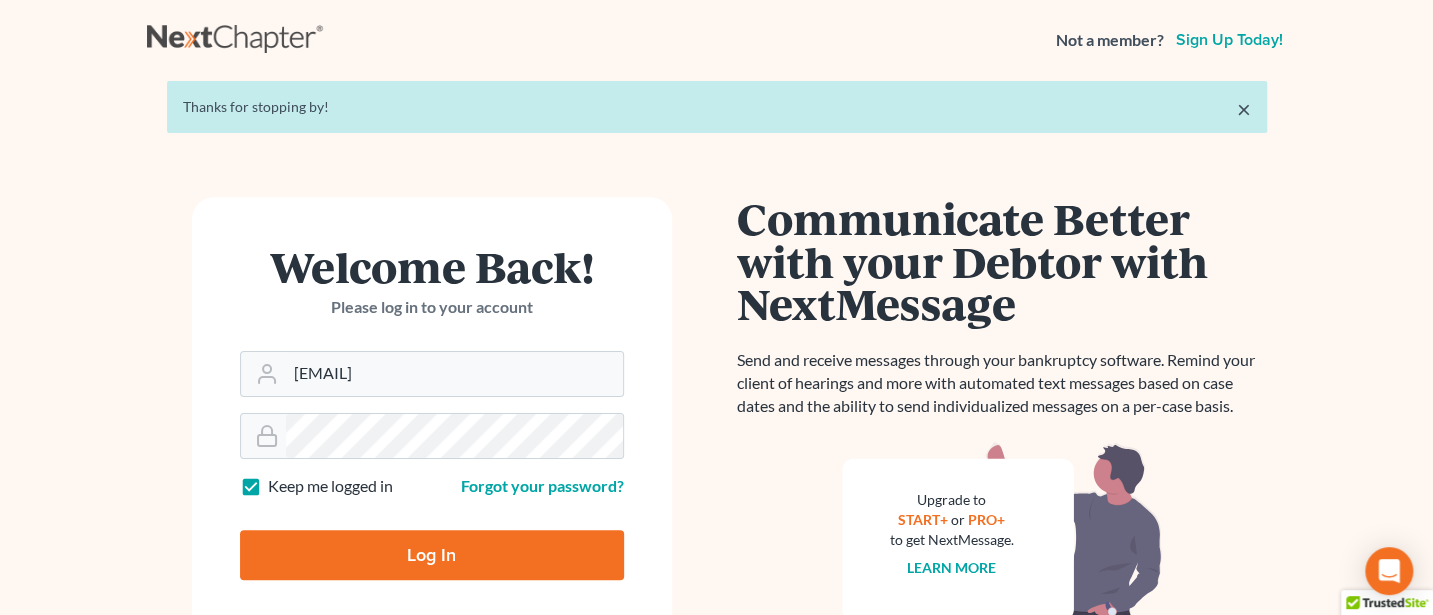 click on "Log In" at bounding box center [432, 555] 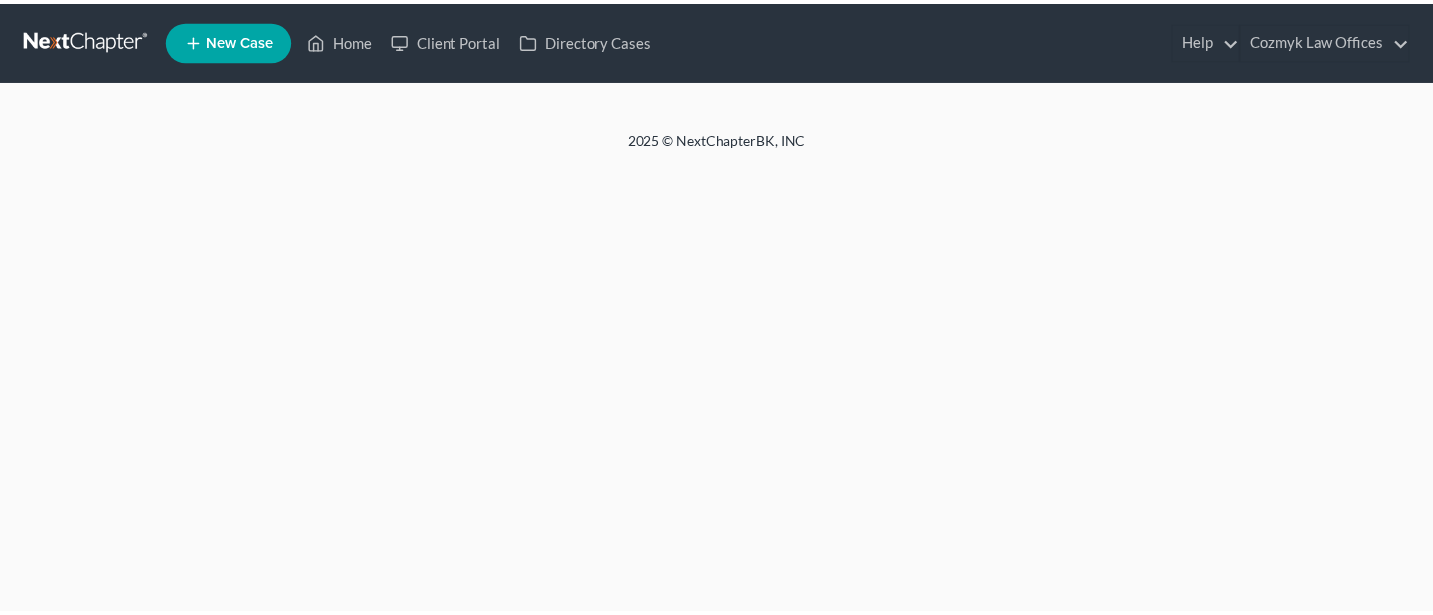scroll, scrollTop: 0, scrollLeft: 0, axis: both 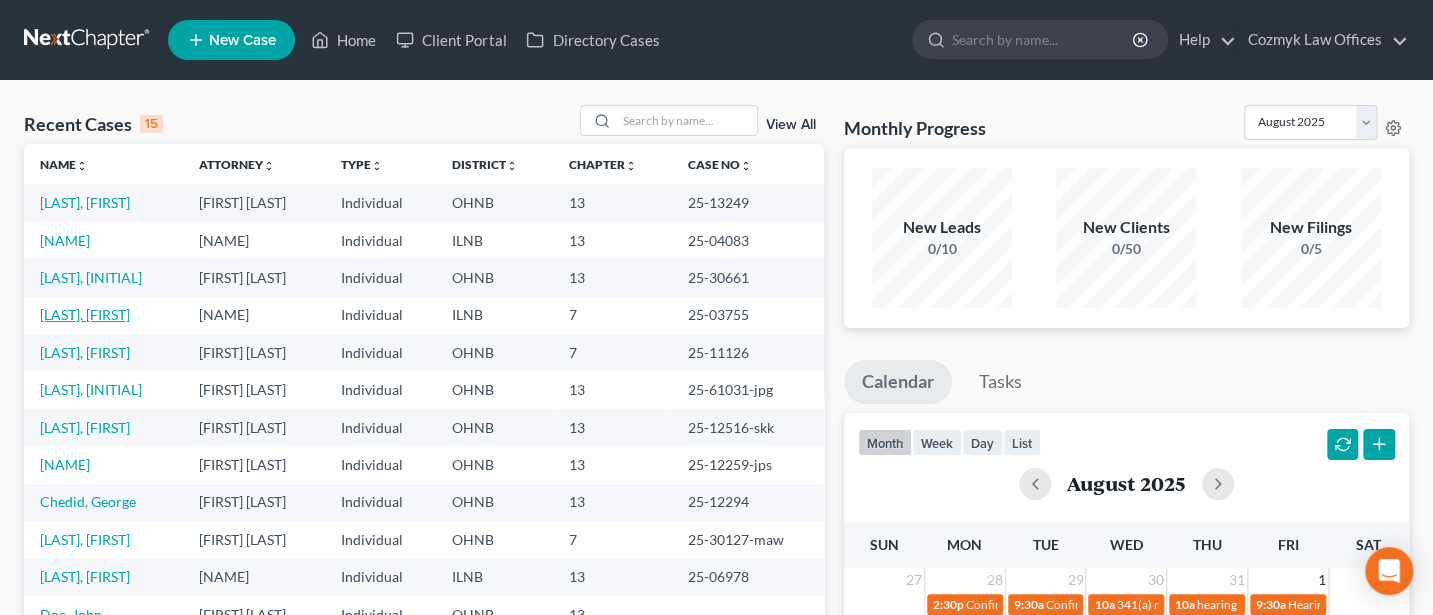 click on "[LAST], [FIRST]" at bounding box center [85, 314] 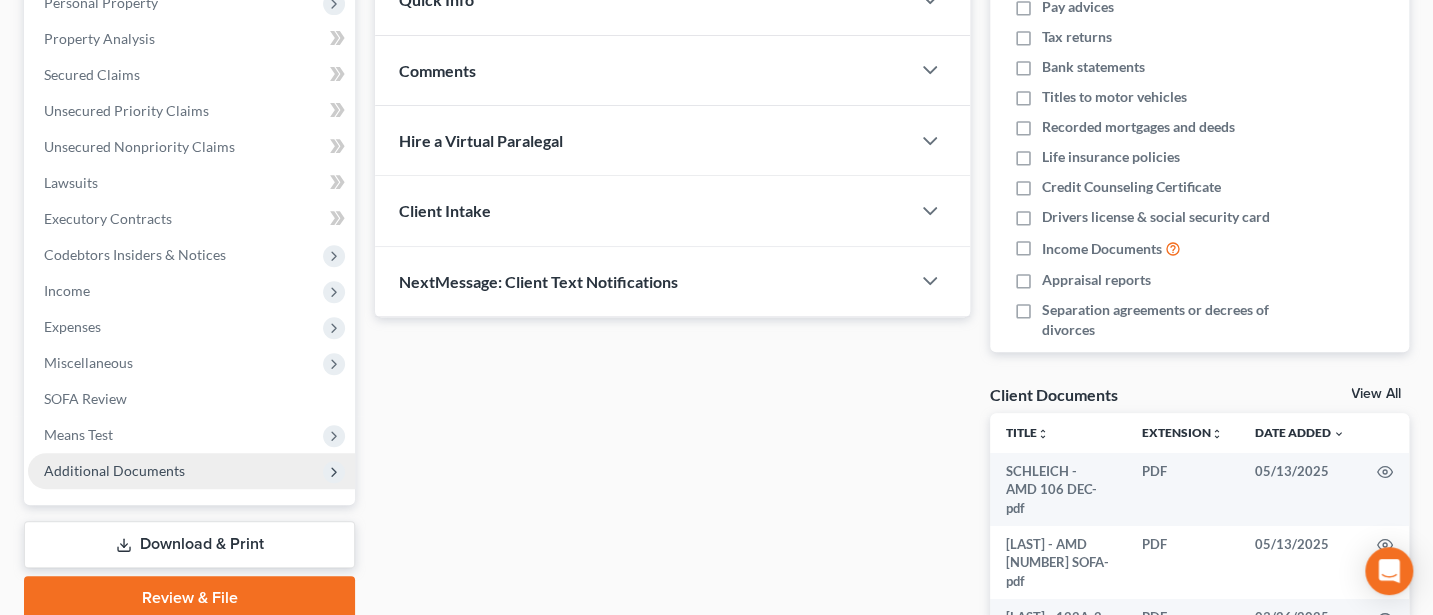 scroll, scrollTop: 533, scrollLeft: 0, axis: vertical 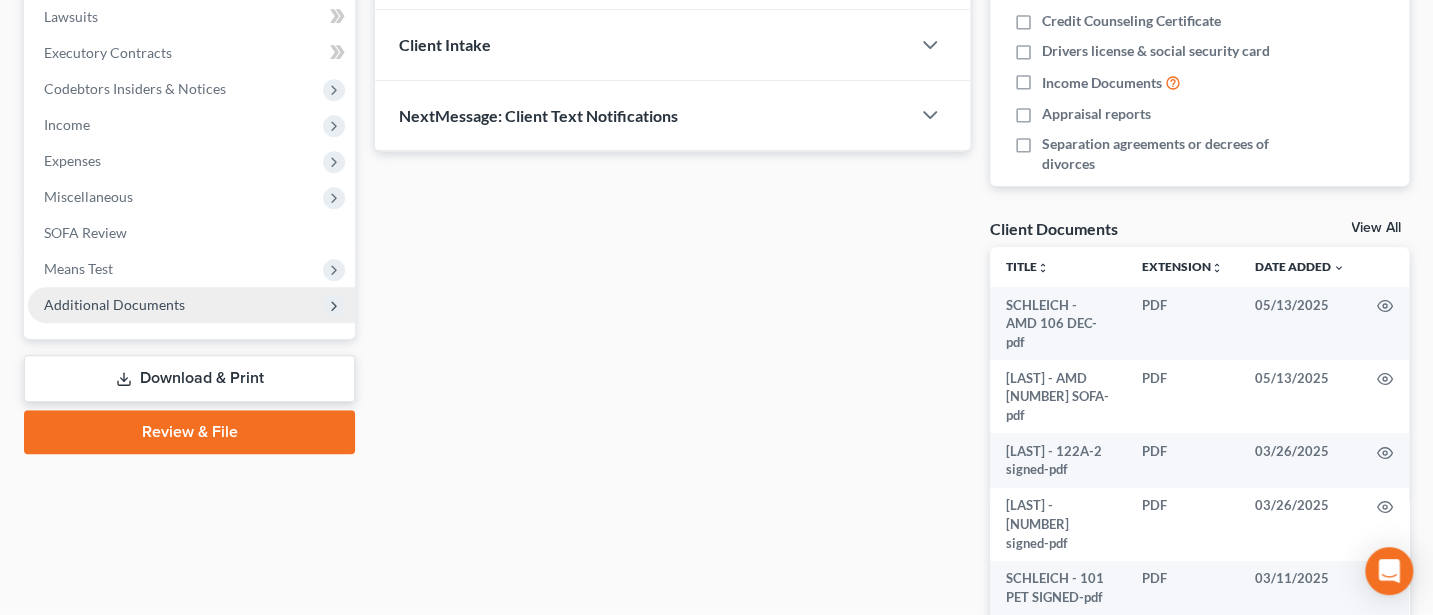 click on "Additional Documents" at bounding box center [114, 304] 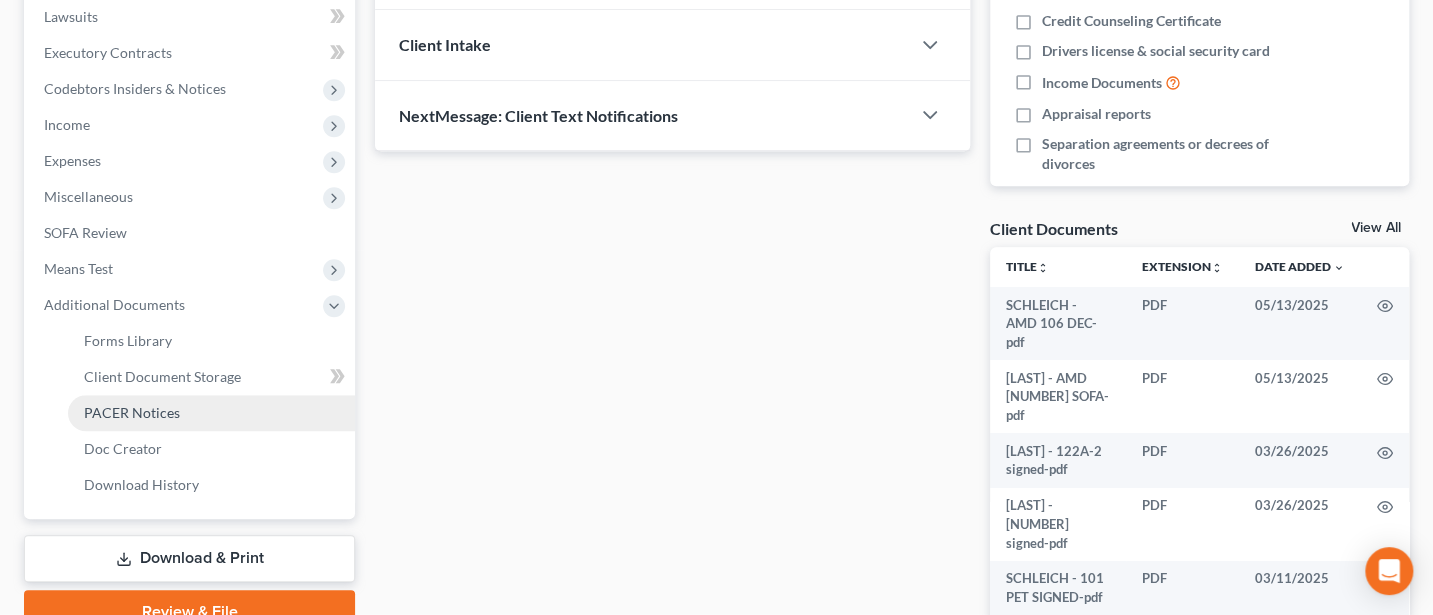 click on "PACER Notices" at bounding box center [132, 412] 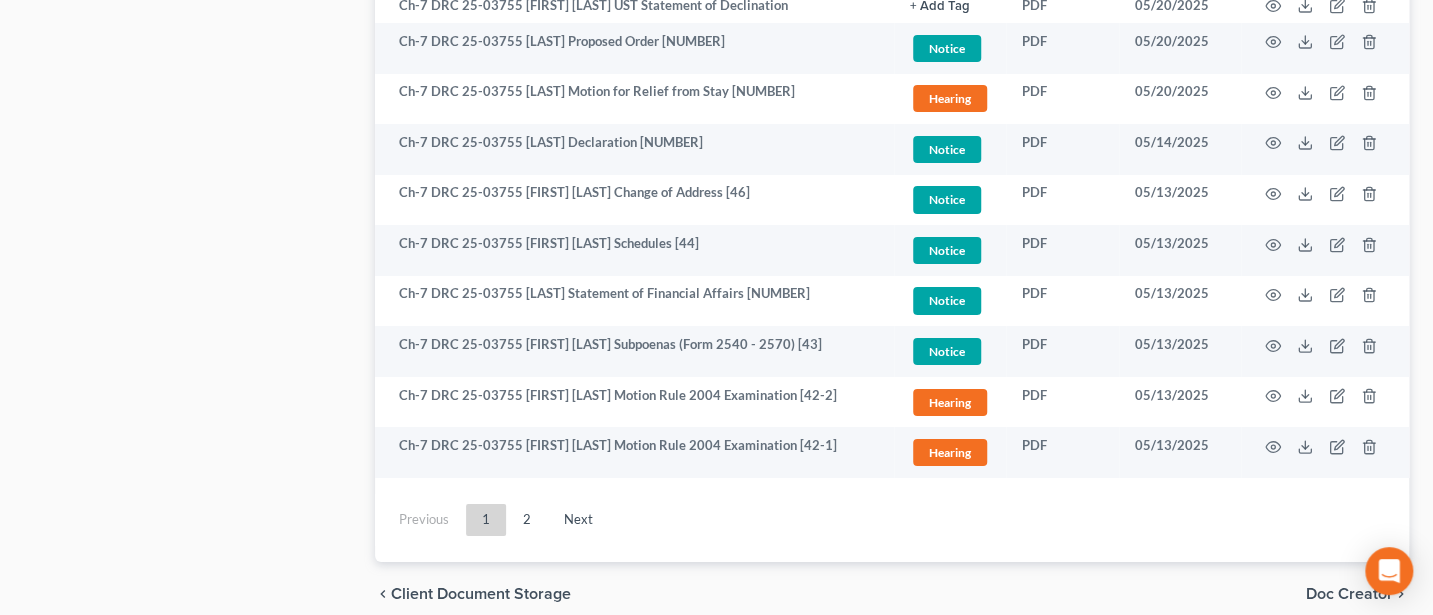 scroll, scrollTop: 3834, scrollLeft: 0, axis: vertical 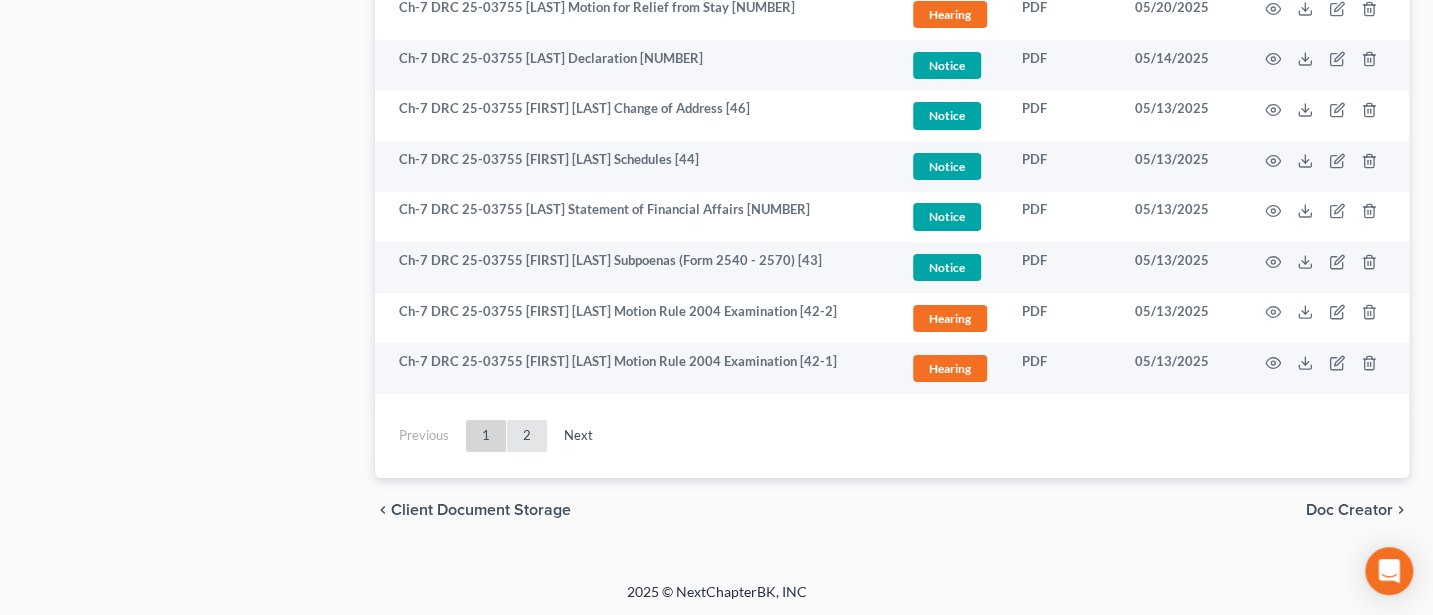 click on "2" at bounding box center (527, 436) 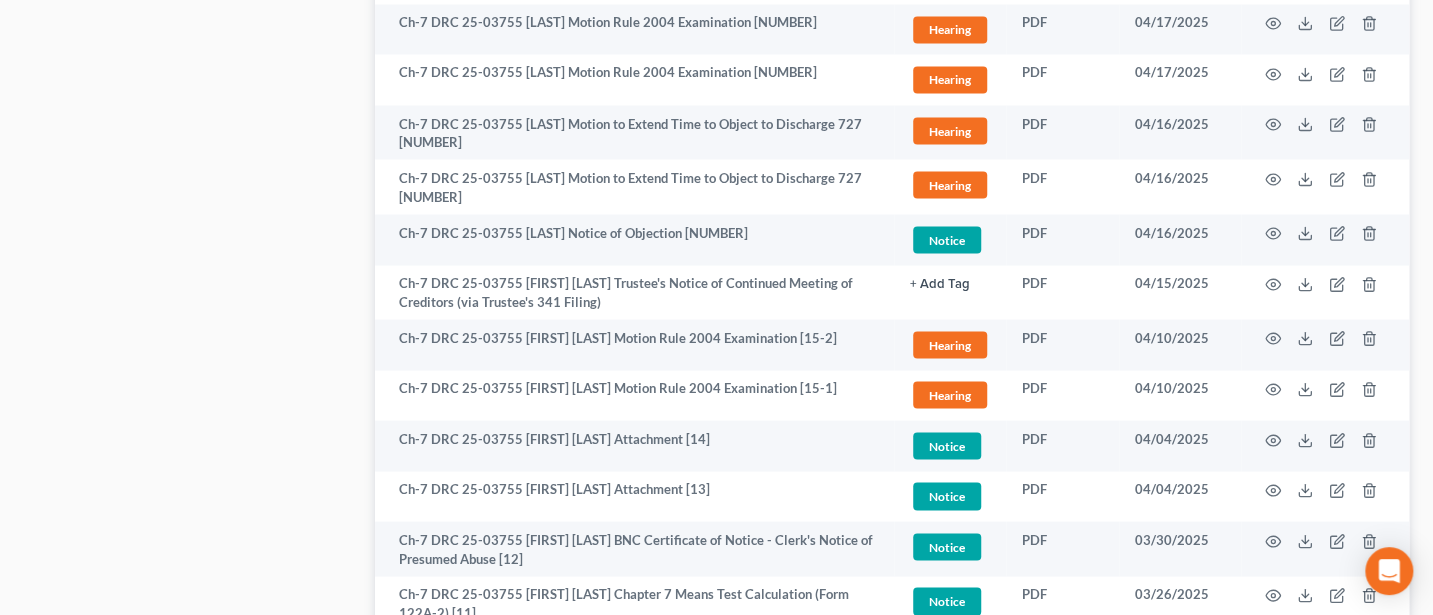 scroll, scrollTop: 1824, scrollLeft: 0, axis: vertical 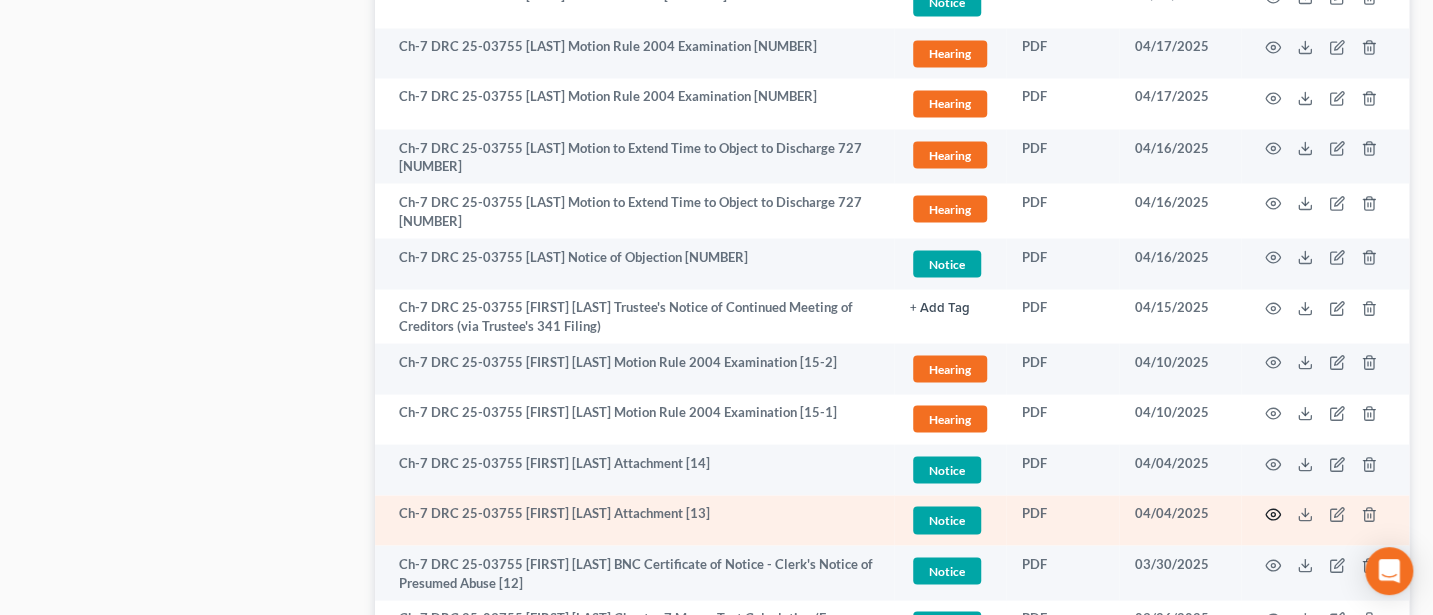 click 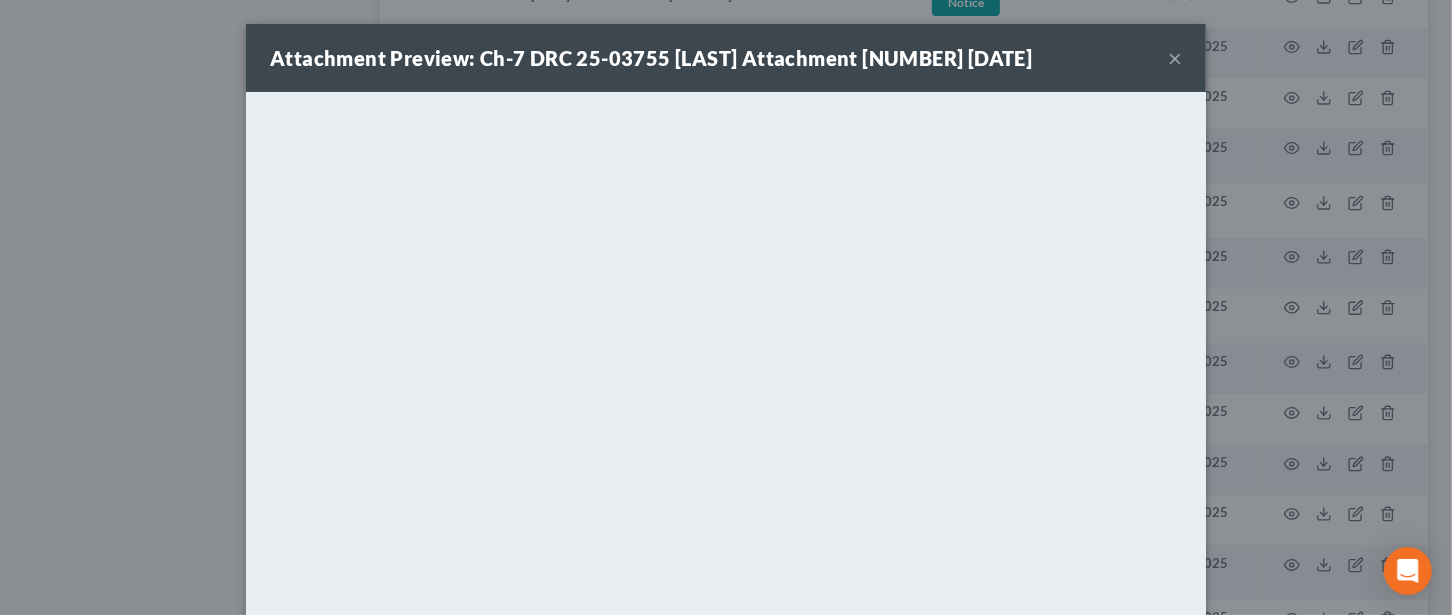 click on "×" at bounding box center [1175, 58] 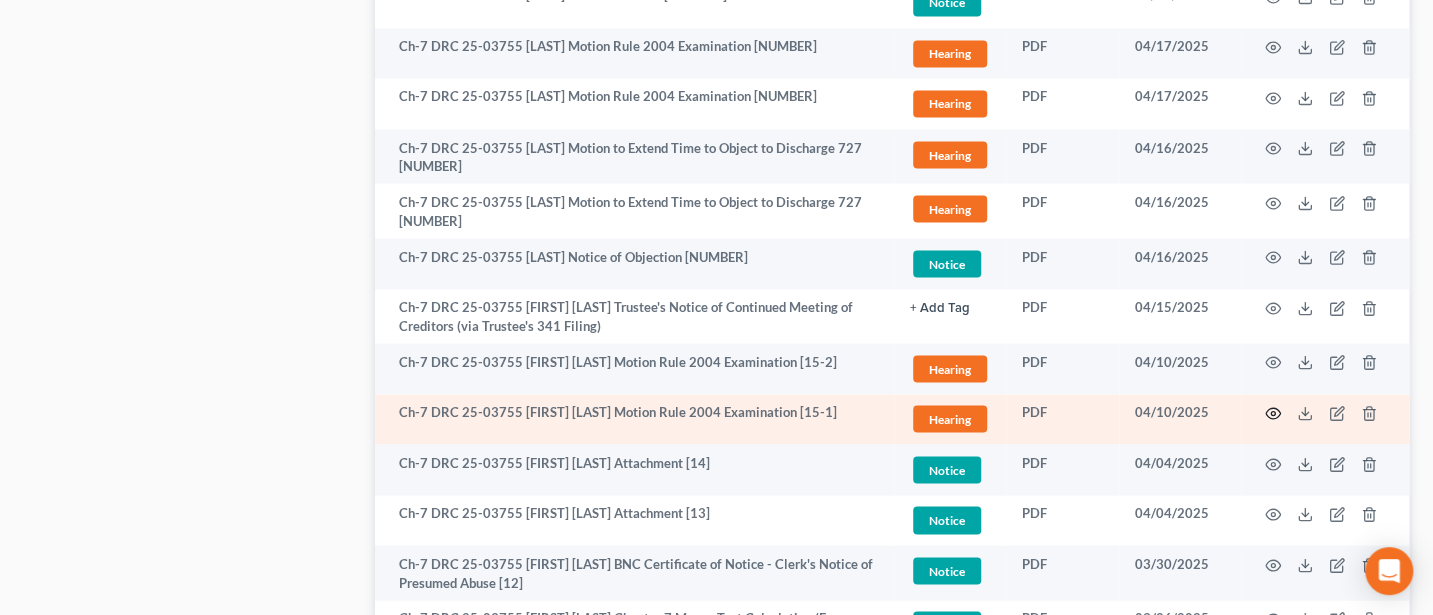 click 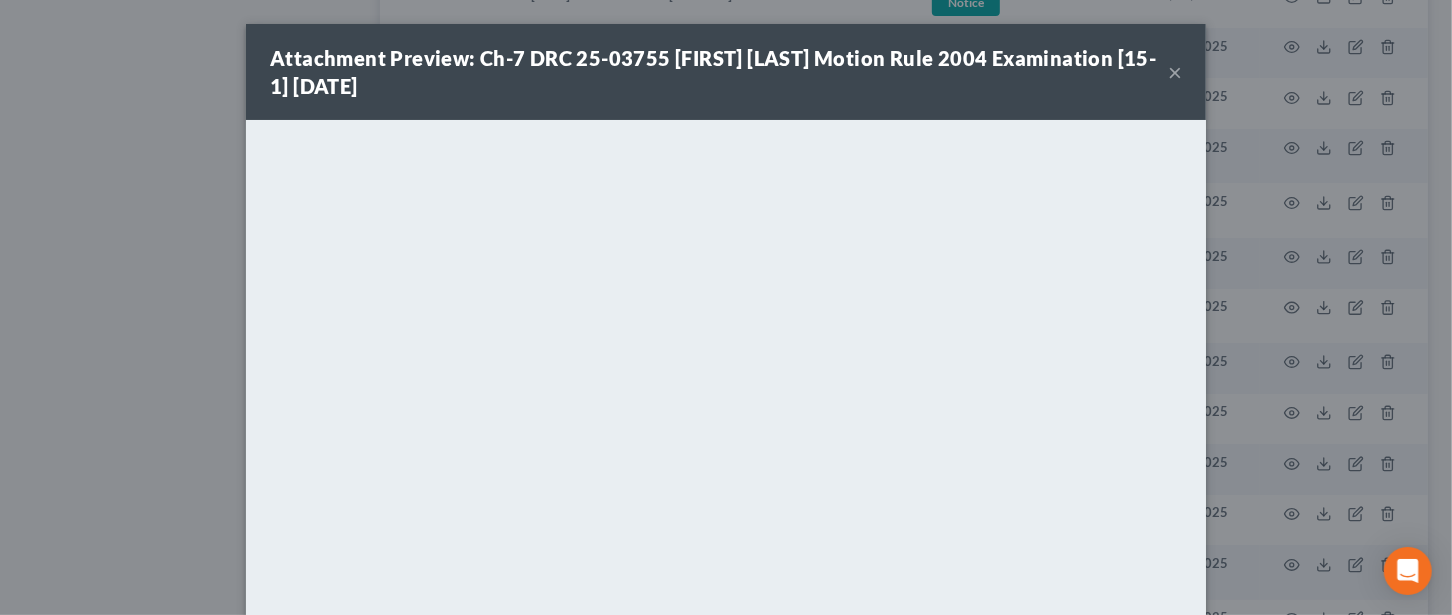 click on "×" at bounding box center (1175, 72) 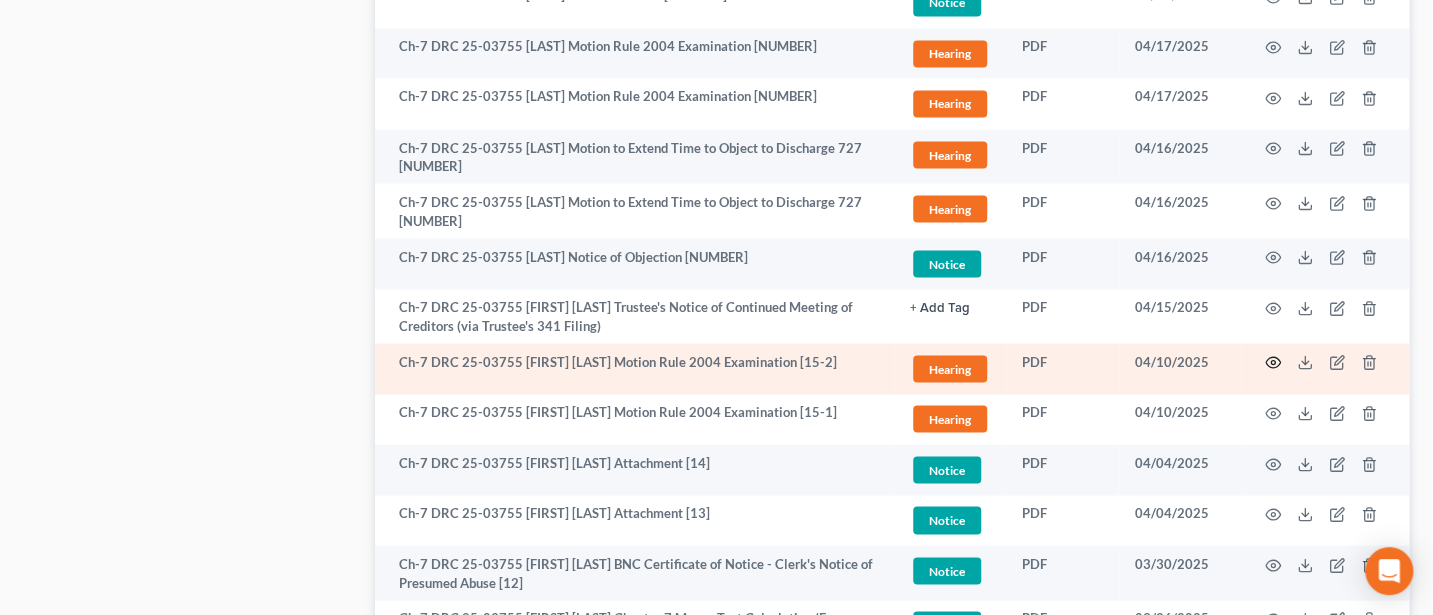 click 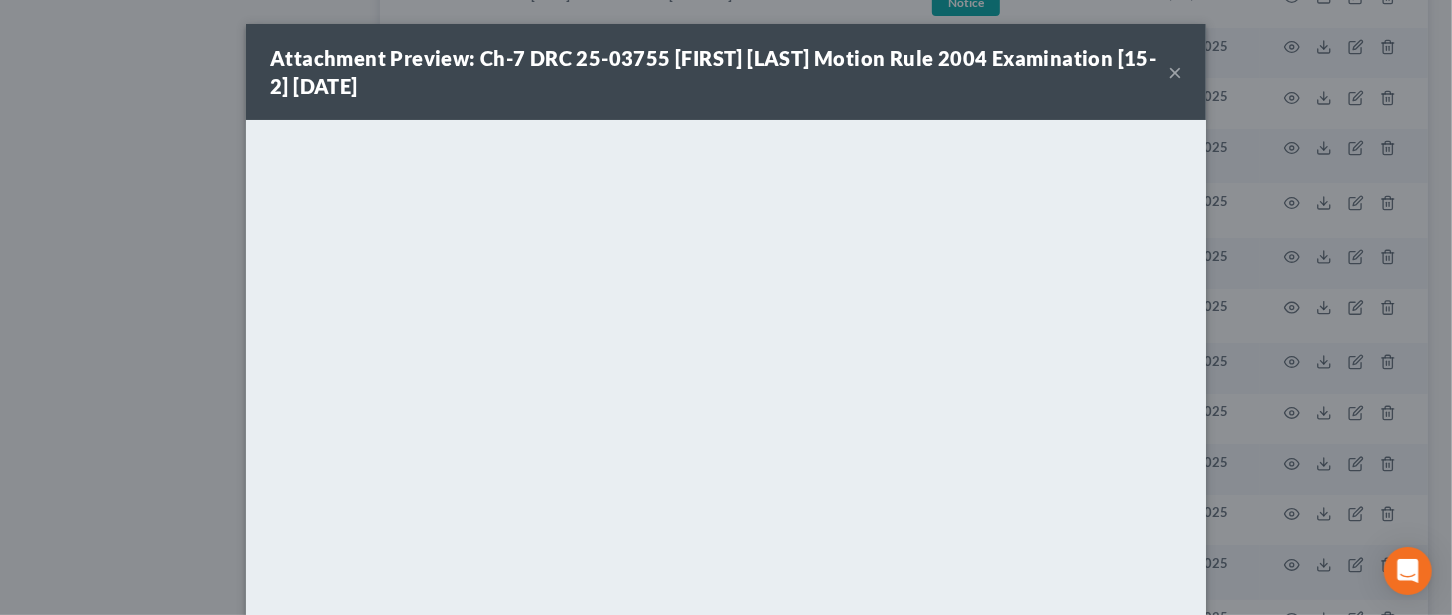 click on "×" at bounding box center [1175, 72] 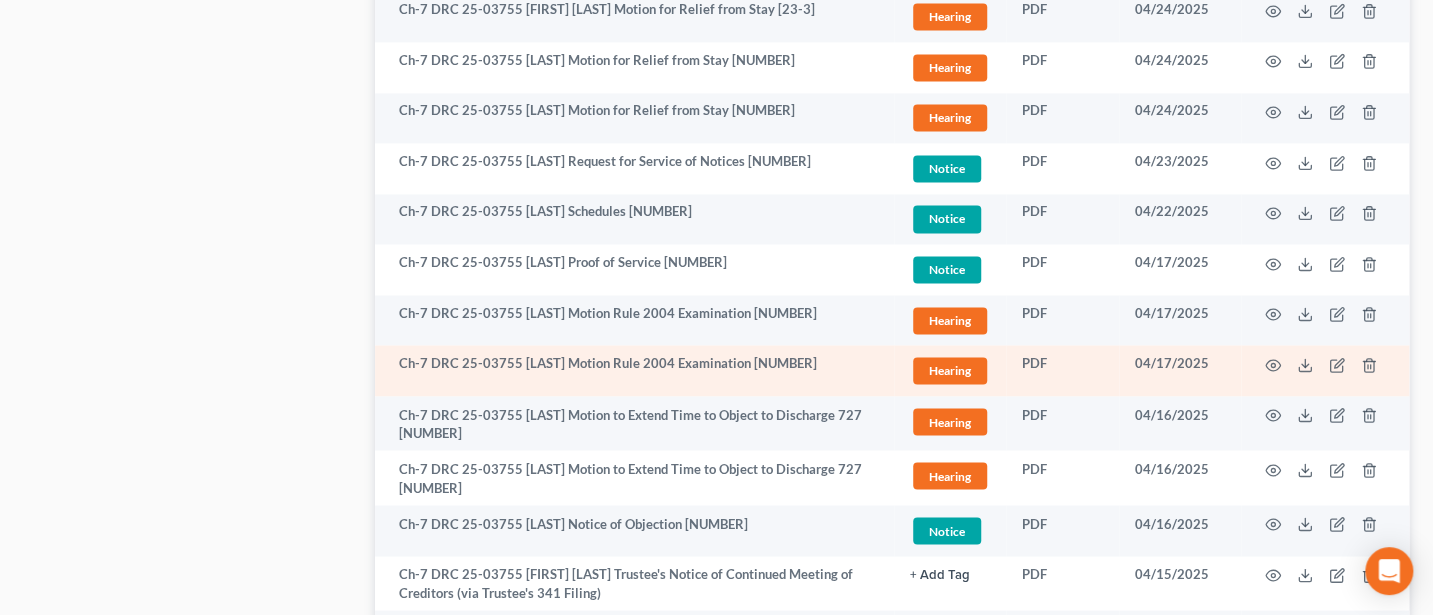 scroll, scrollTop: 1290, scrollLeft: 0, axis: vertical 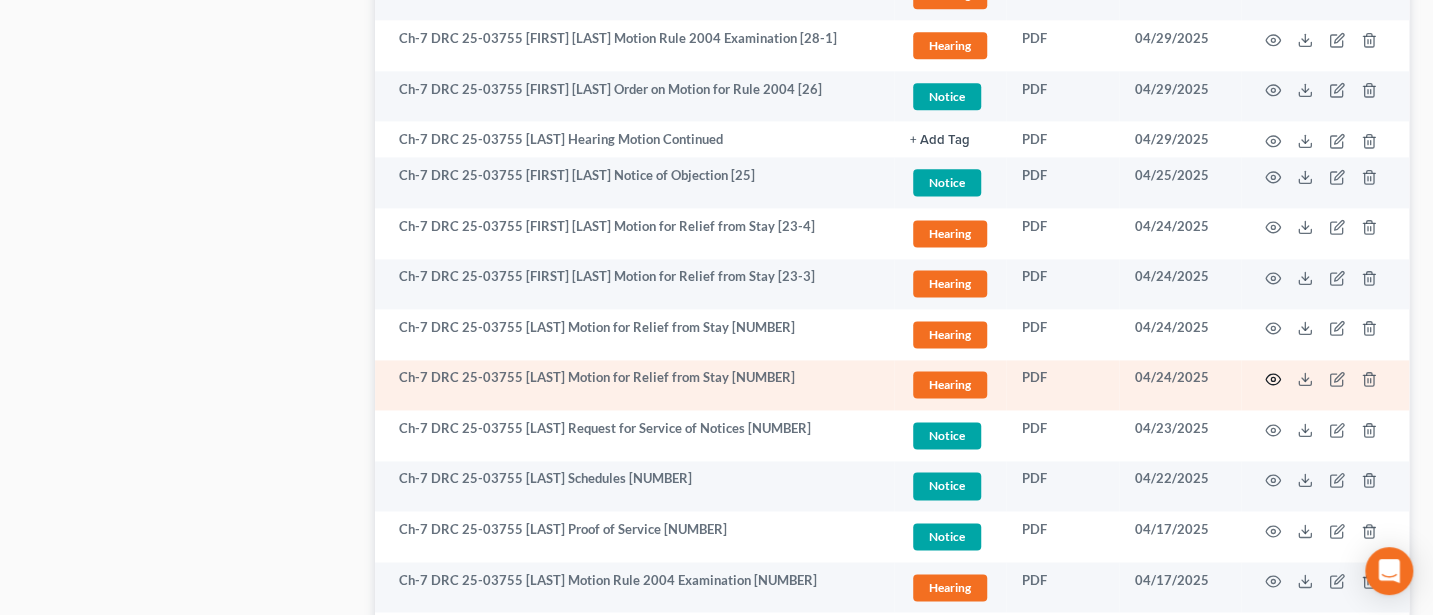 click 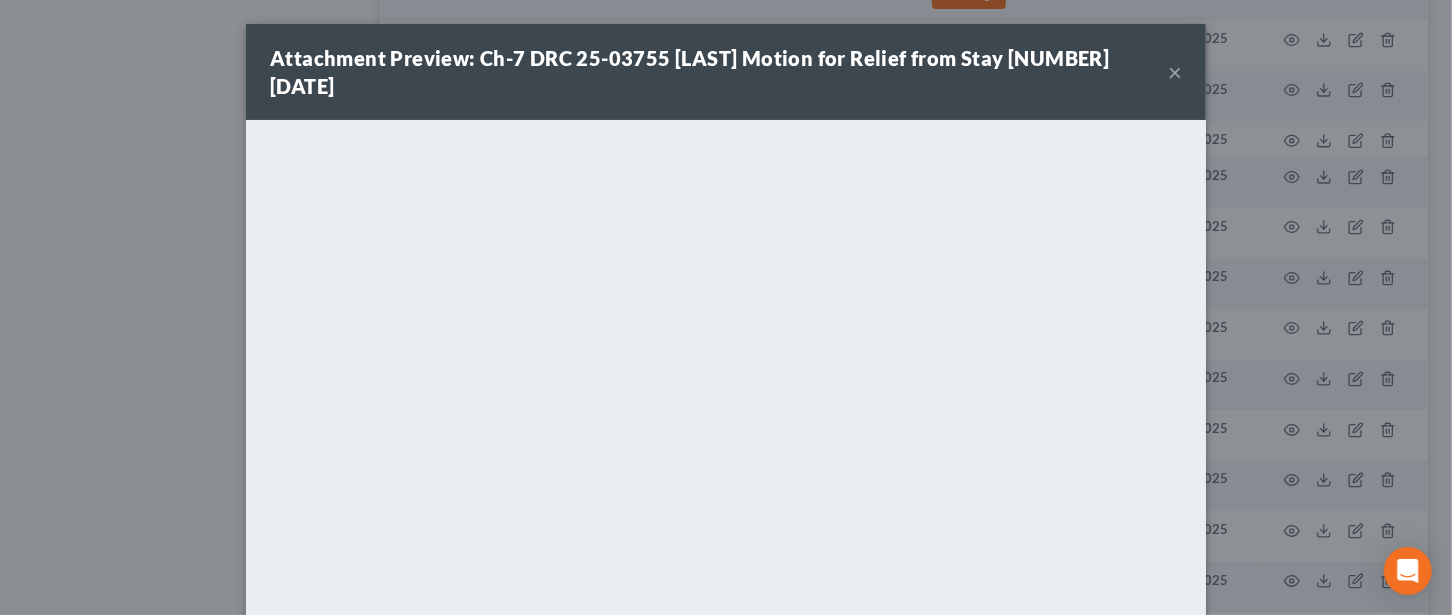 click on "×" at bounding box center [1175, 72] 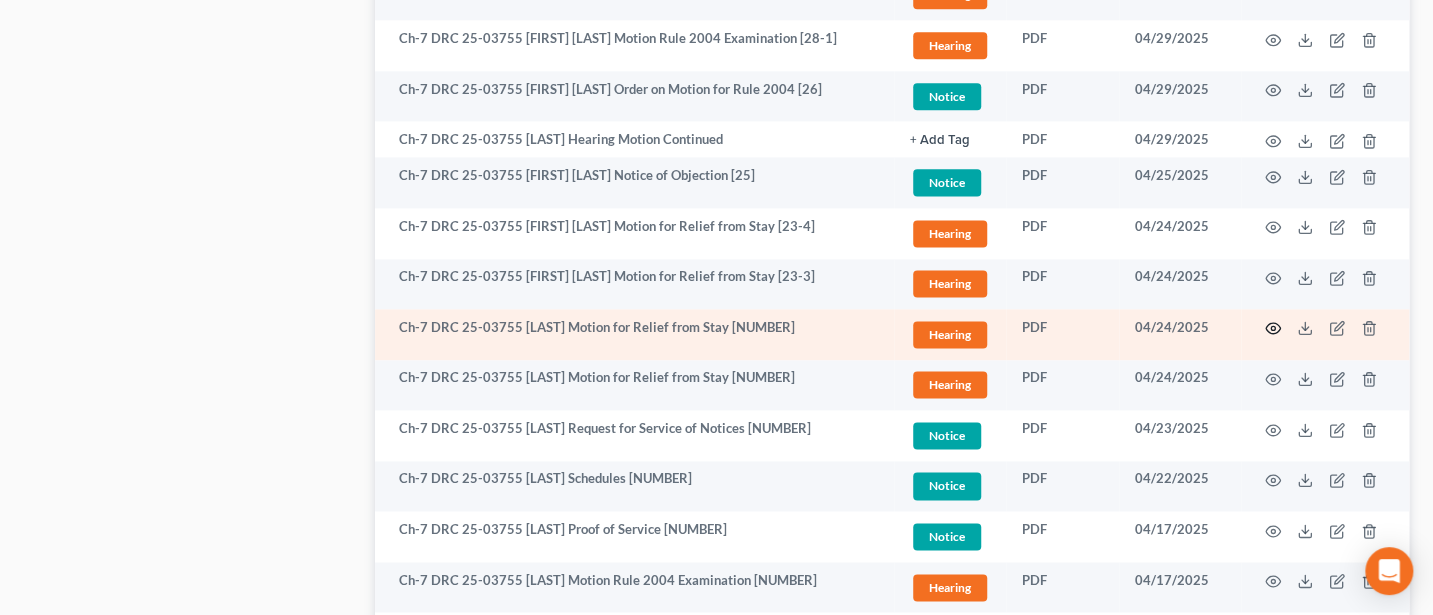 click 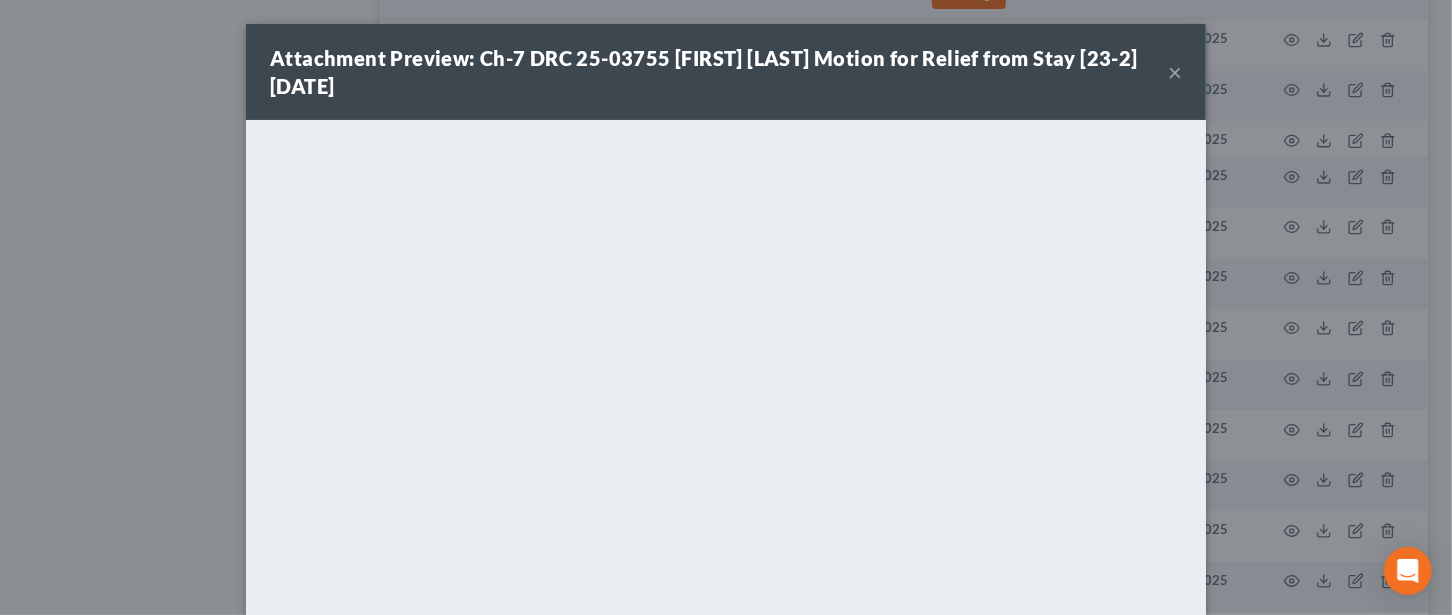 click on "×" at bounding box center (1175, 72) 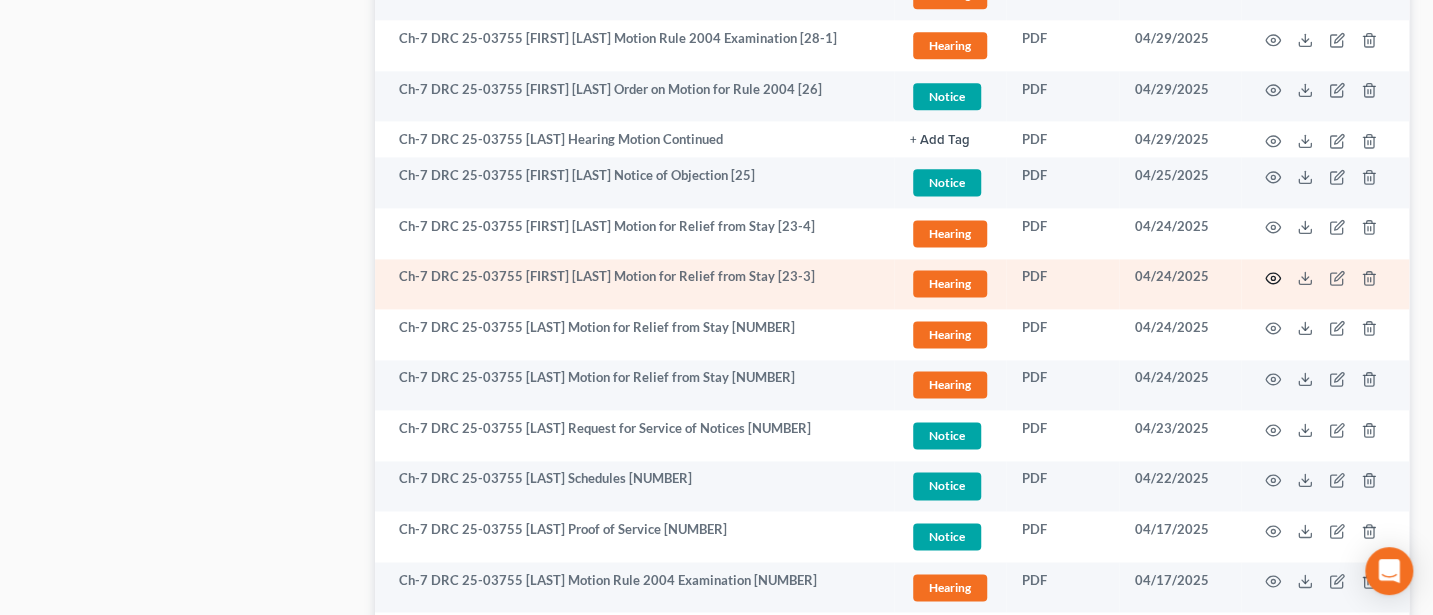 click 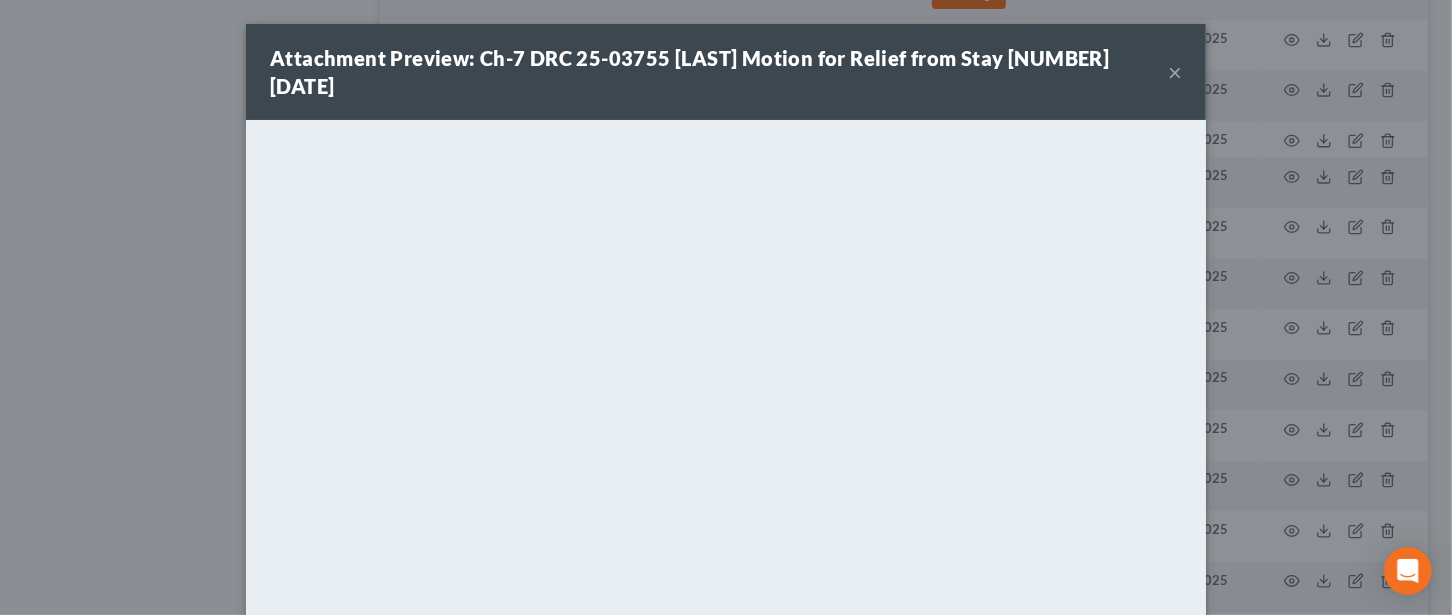 click on "×" at bounding box center [1175, 72] 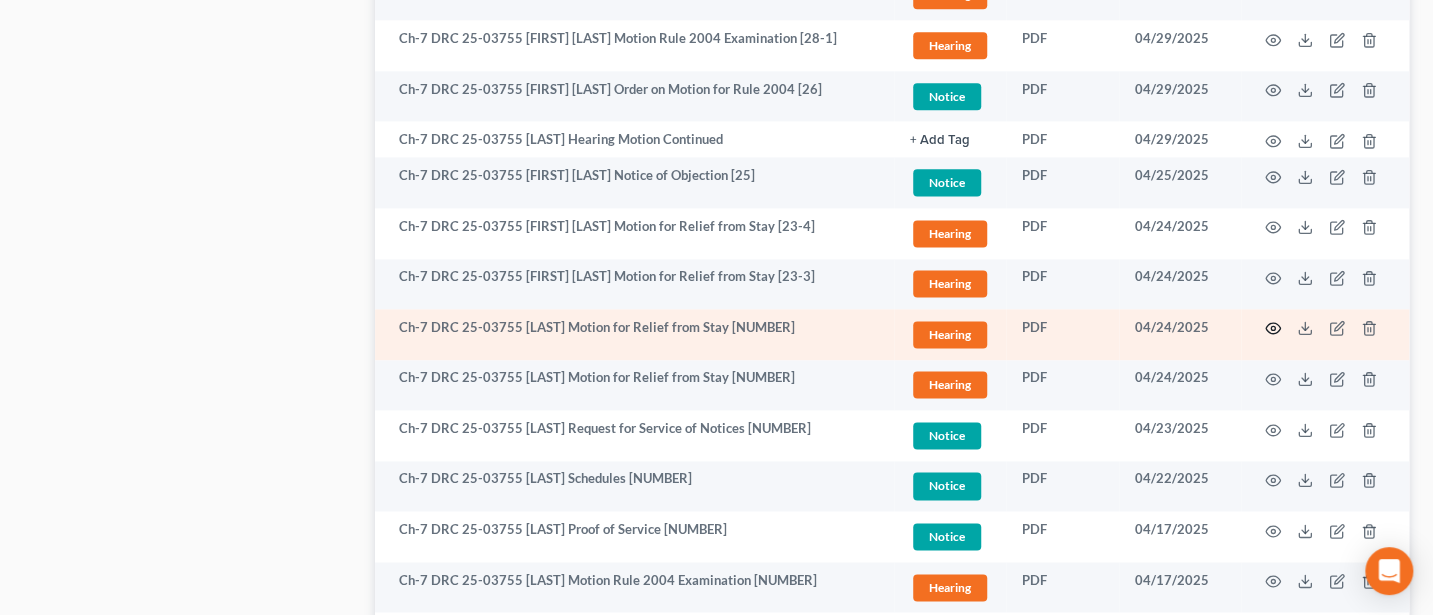 click 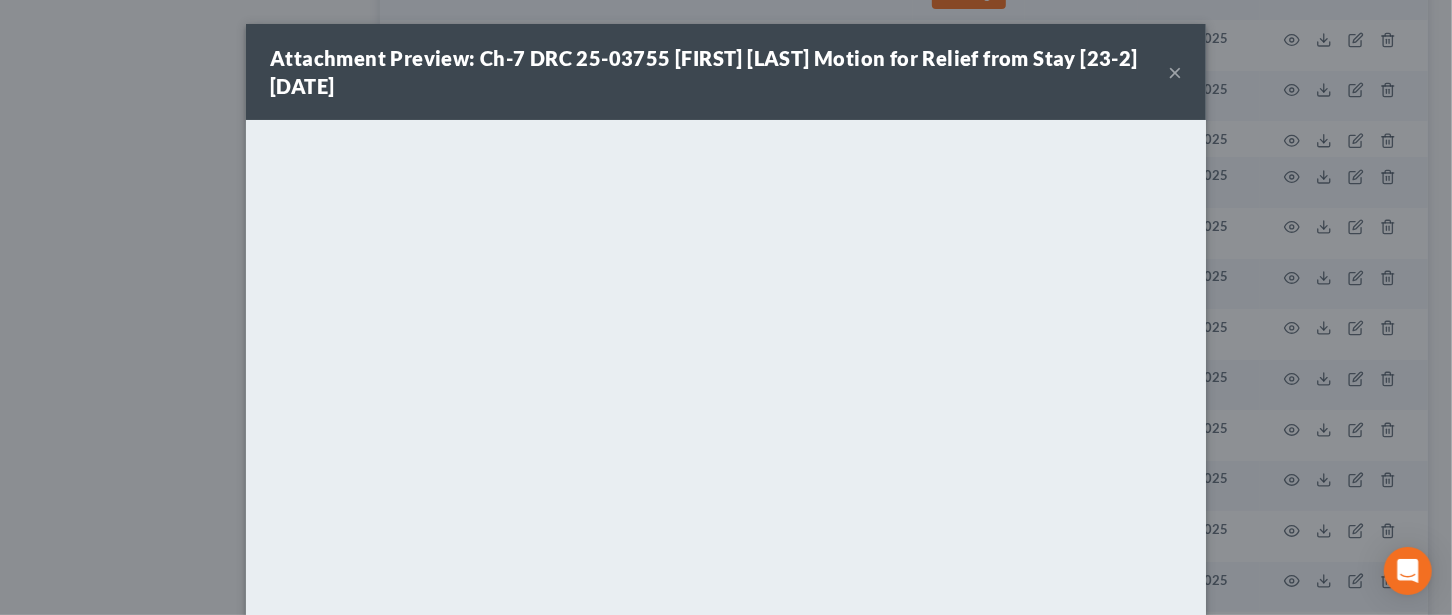 click on "×" at bounding box center [1175, 72] 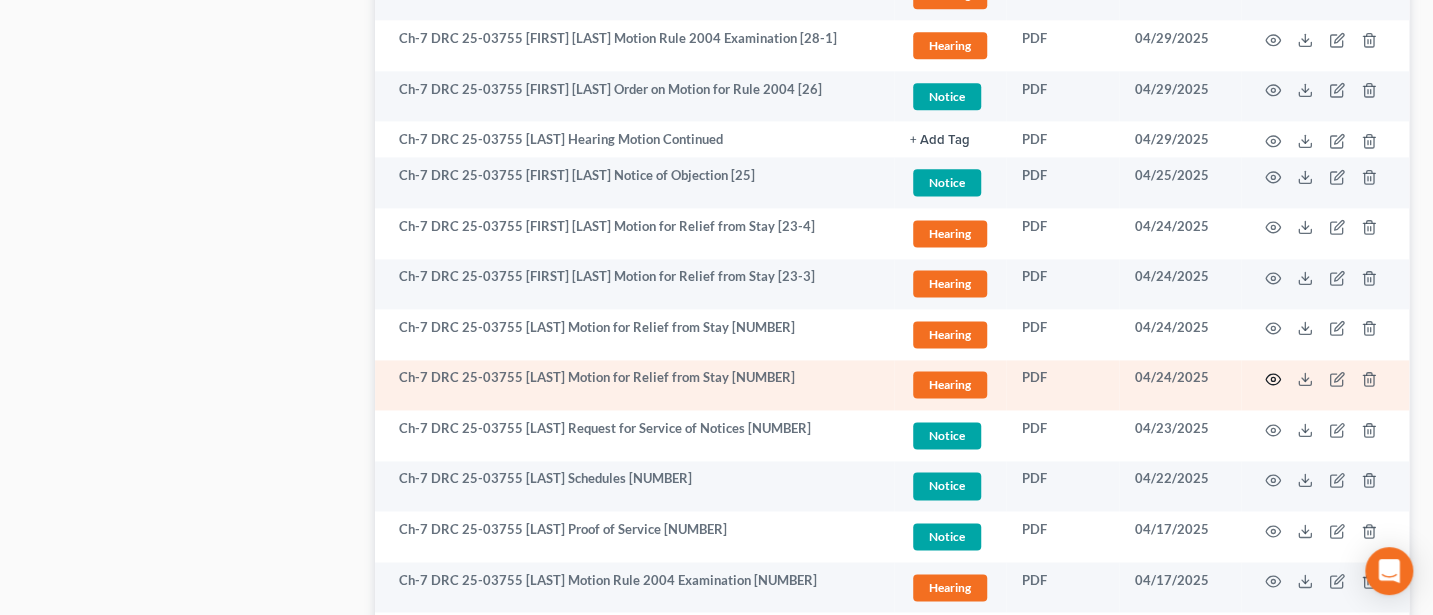 click 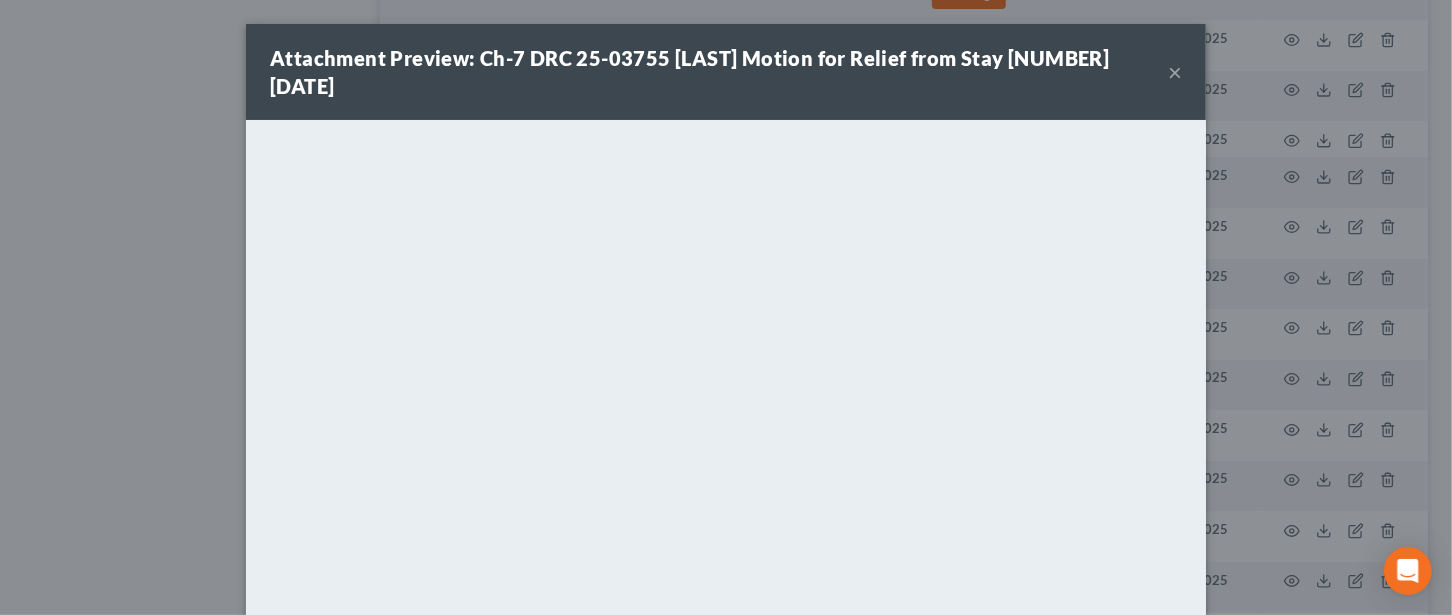 click on "×" at bounding box center (1175, 72) 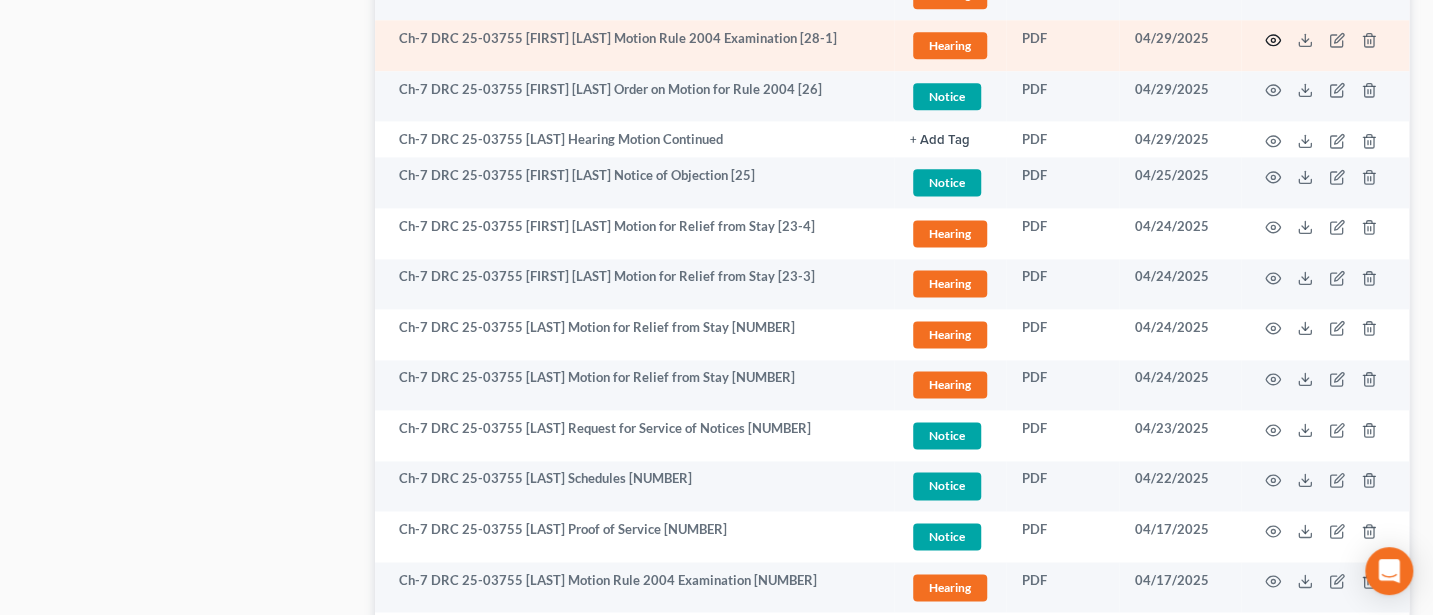 click 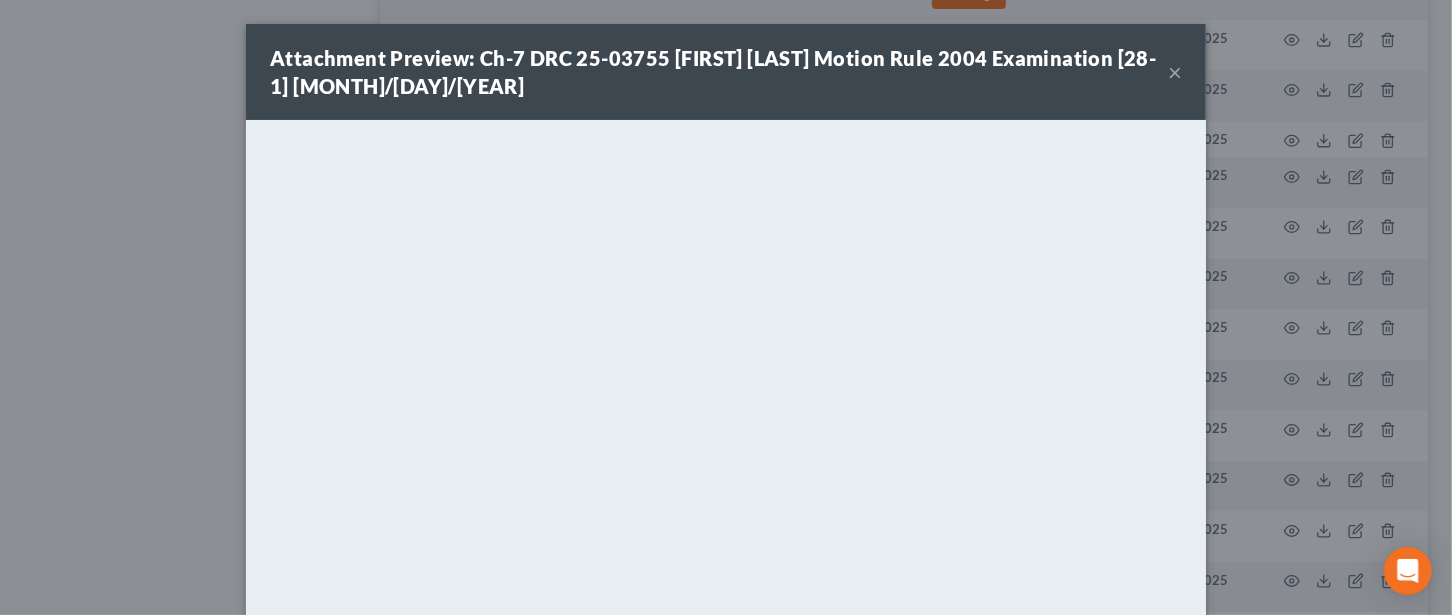 click on "×" at bounding box center (1175, 72) 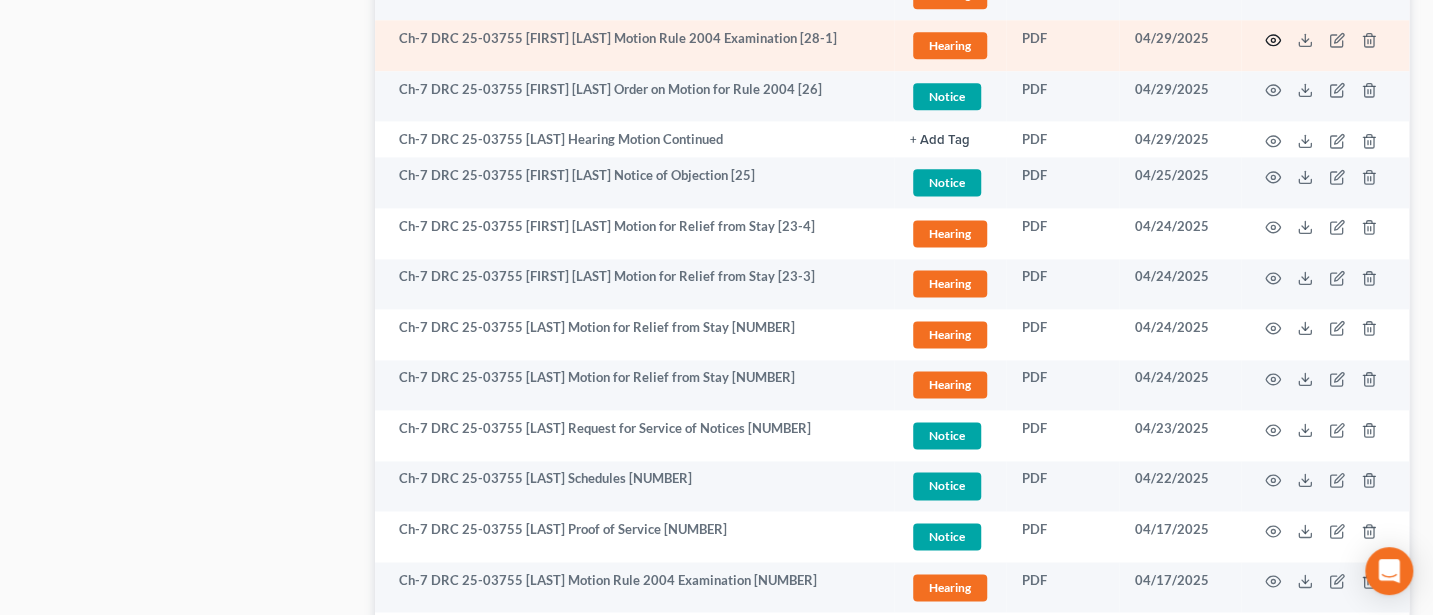 click 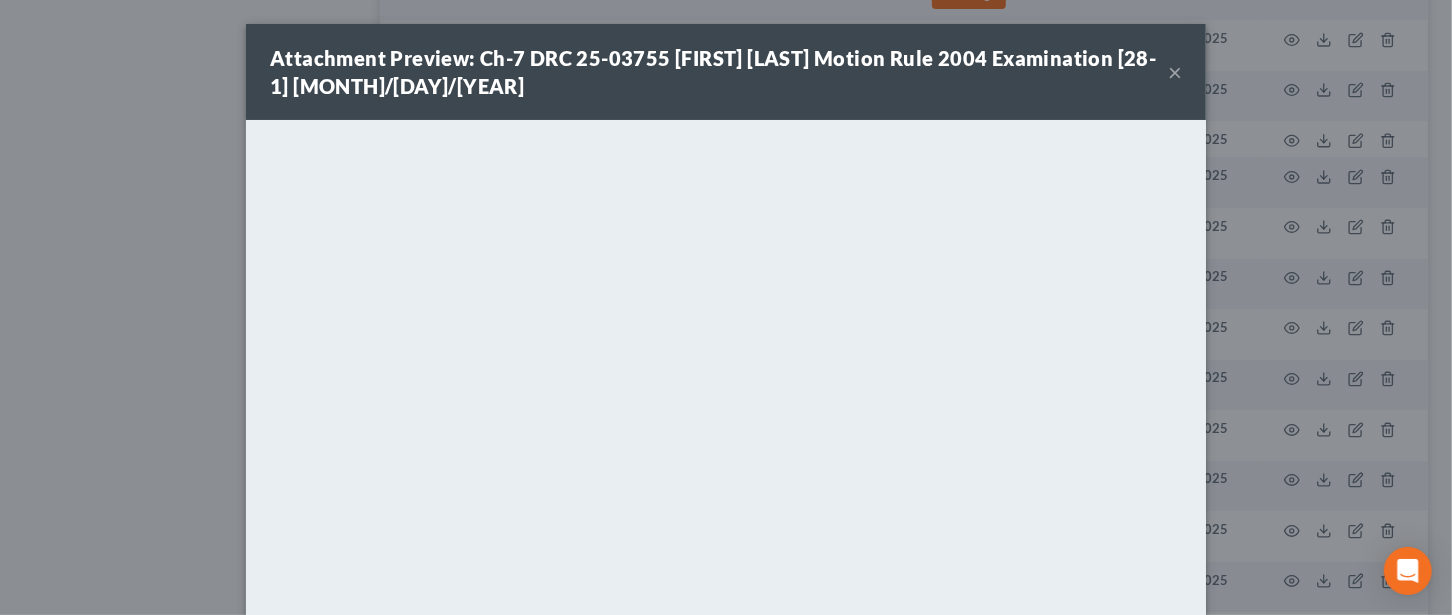 click on "×" at bounding box center [1175, 72] 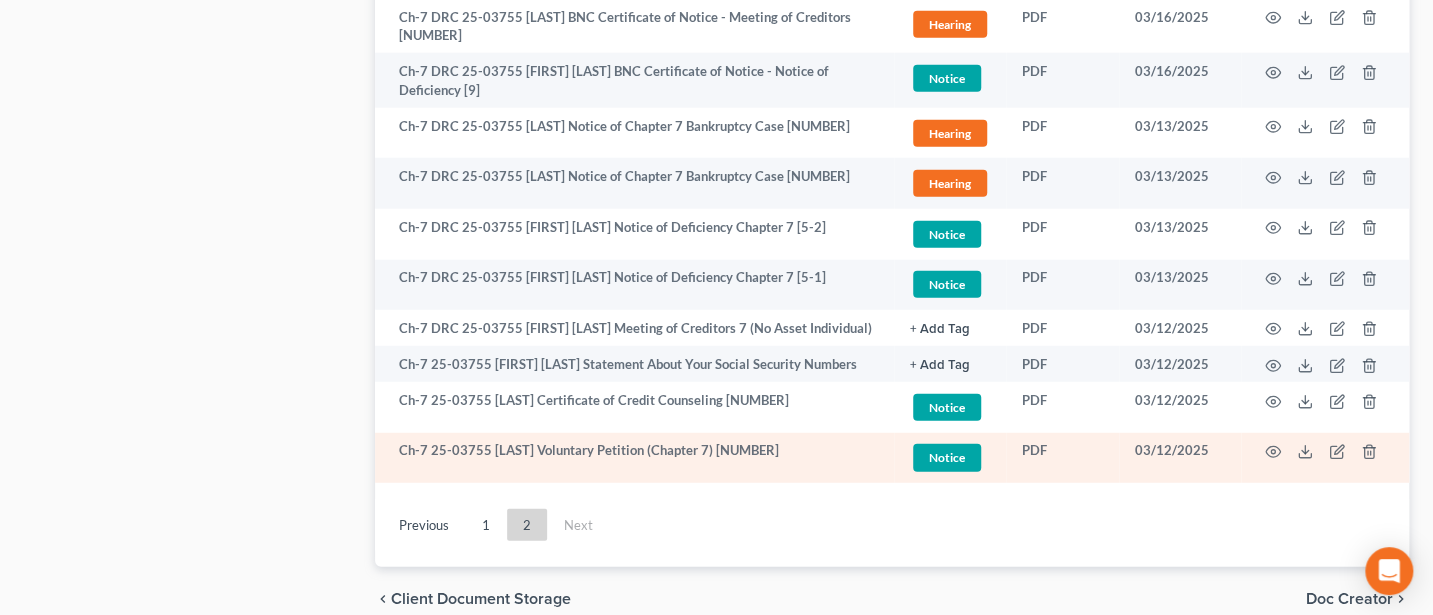 scroll, scrollTop: 2624, scrollLeft: 0, axis: vertical 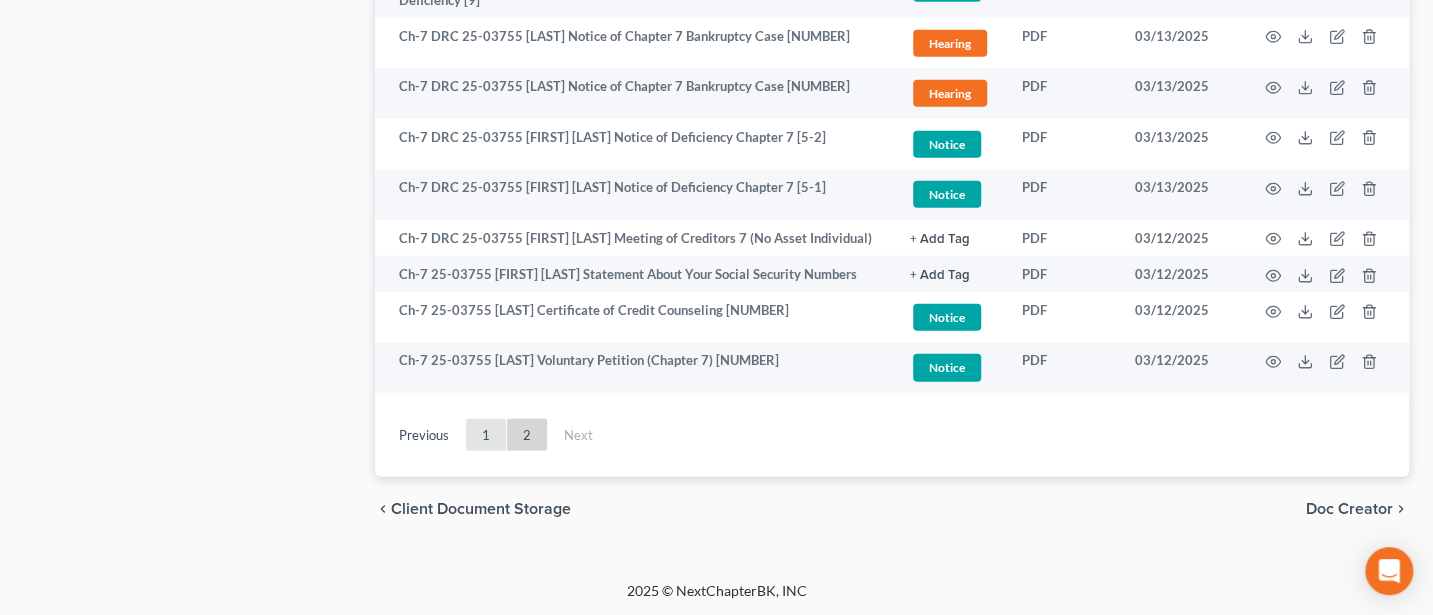 click on "1" at bounding box center [486, 435] 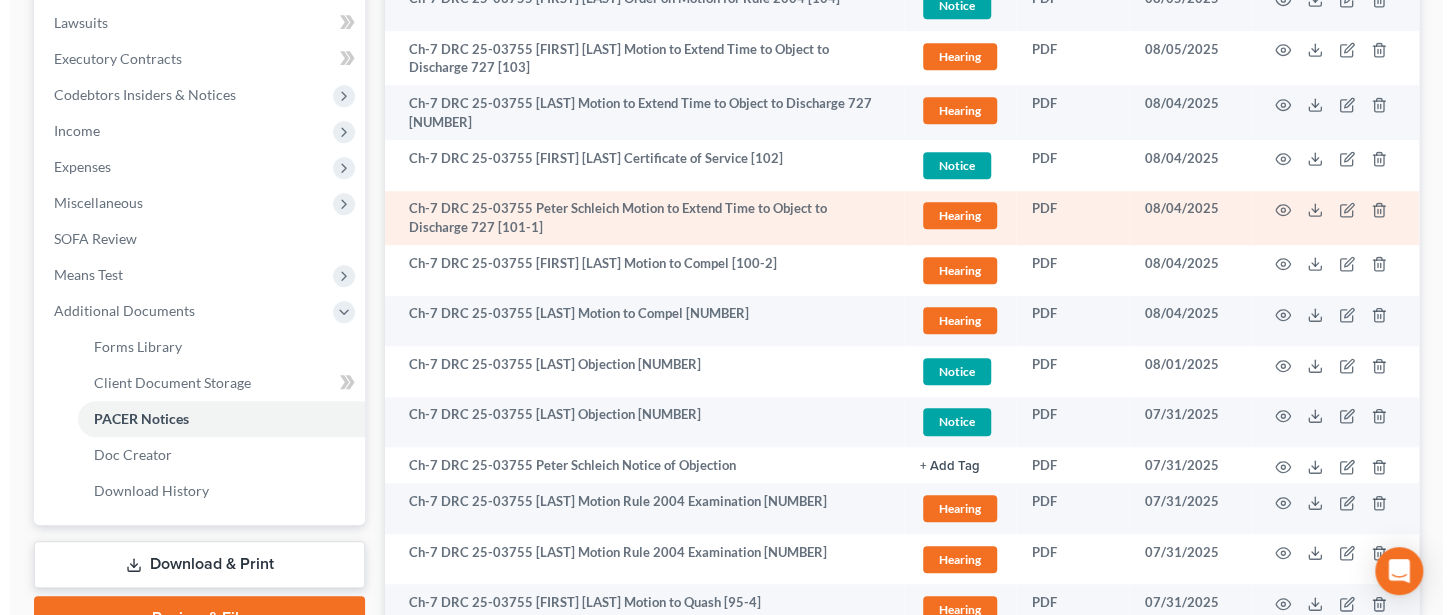 scroll, scrollTop: 533, scrollLeft: 0, axis: vertical 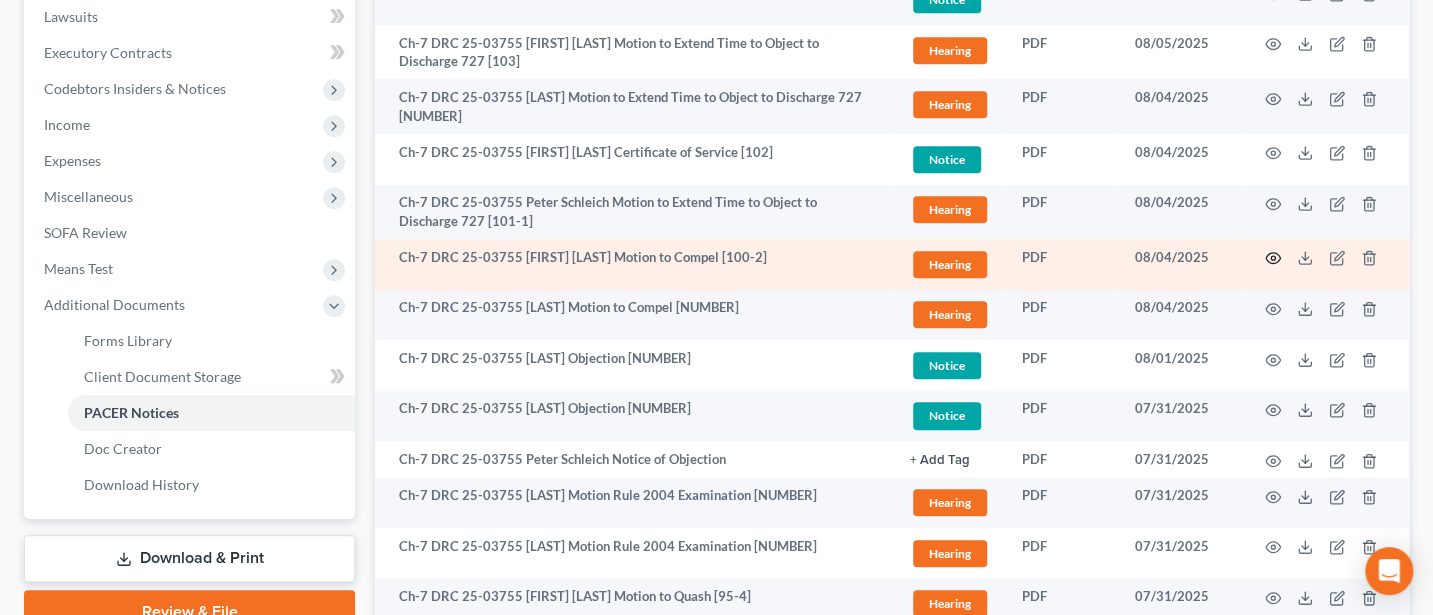click 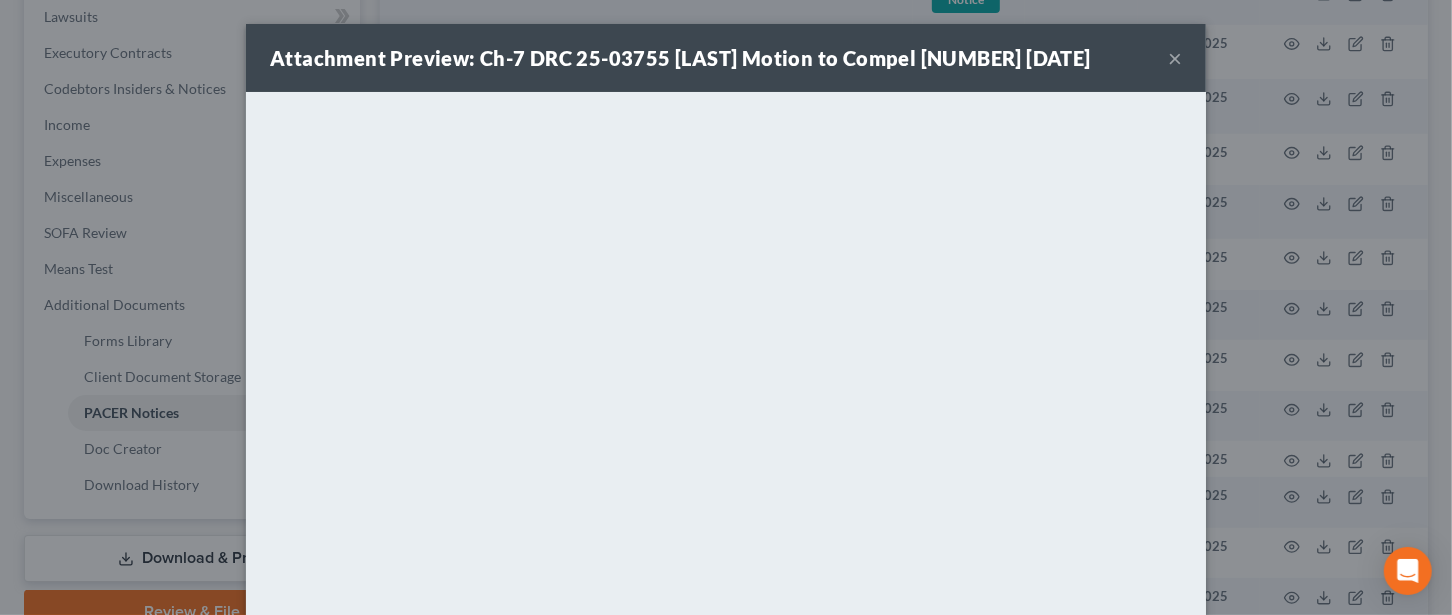 click on "×" at bounding box center (1175, 58) 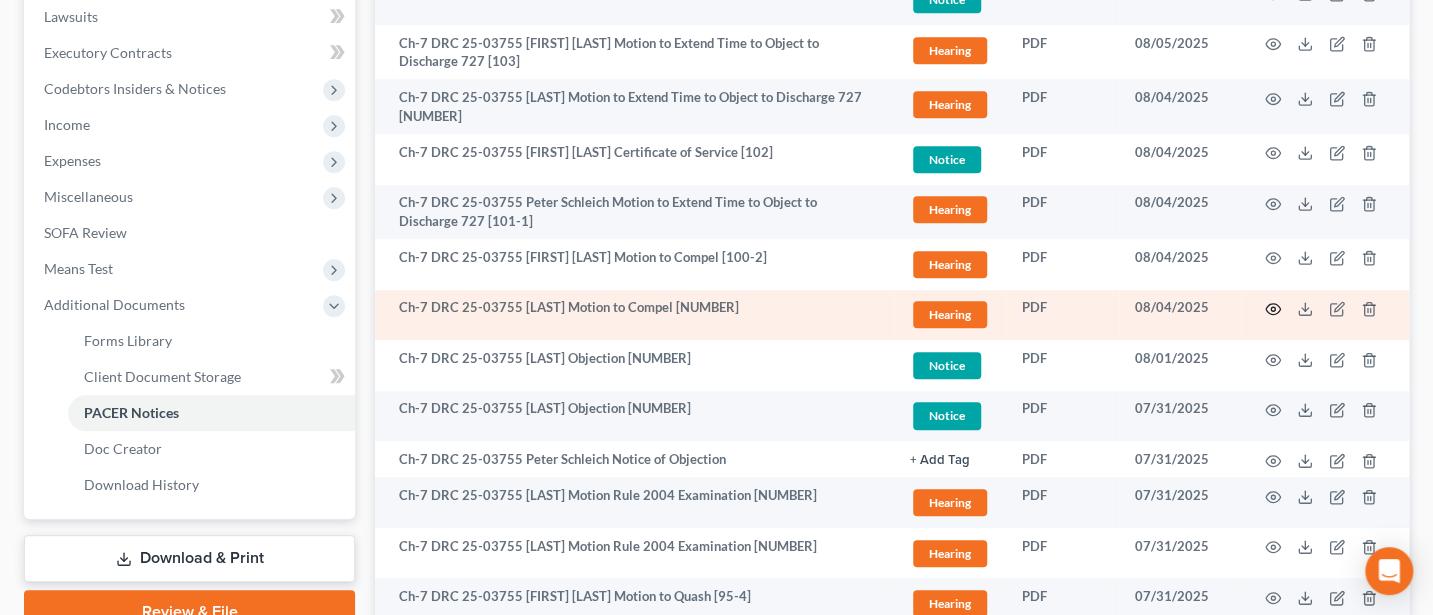 click 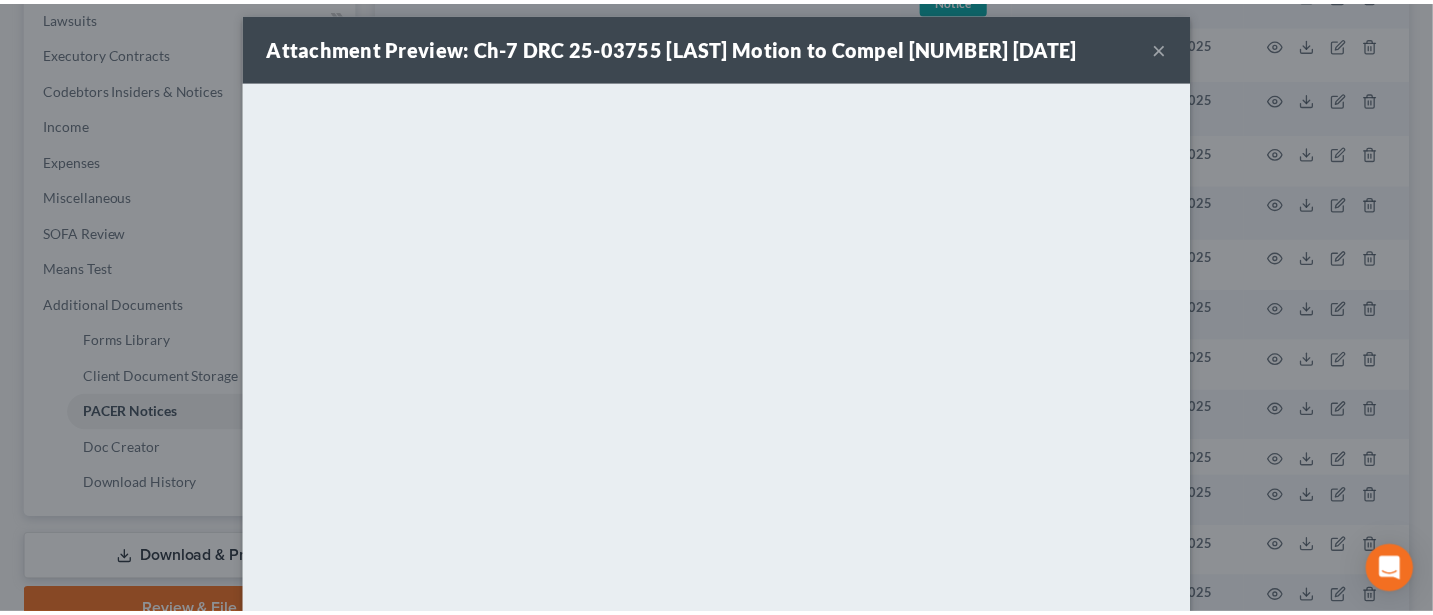 scroll, scrollTop: 0, scrollLeft: 0, axis: both 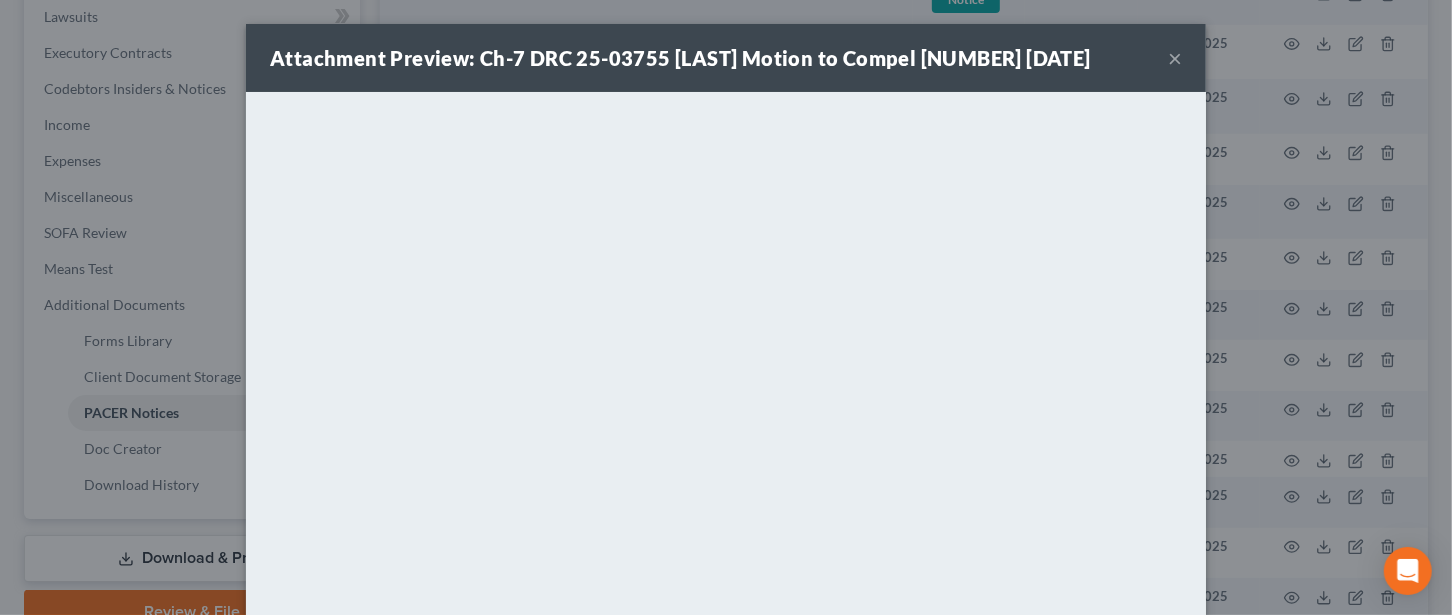 click on "×" at bounding box center (1175, 58) 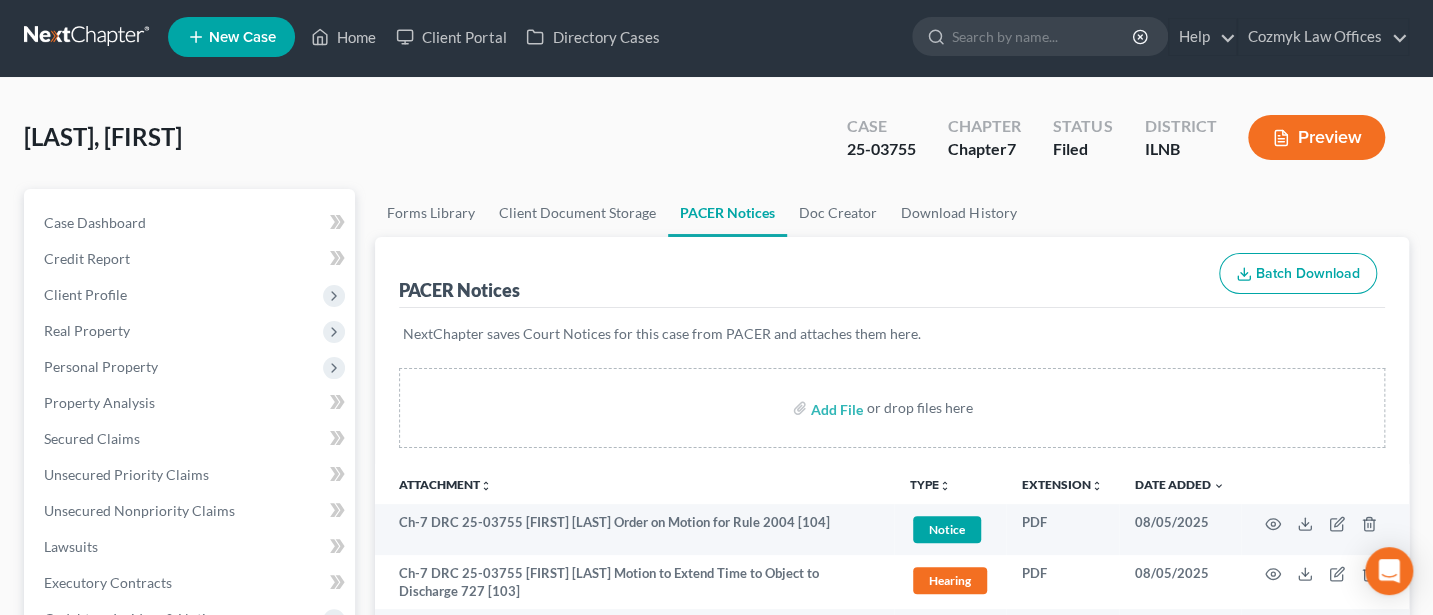scroll, scrollTop: 0, scrollLeft: 0, axis: both 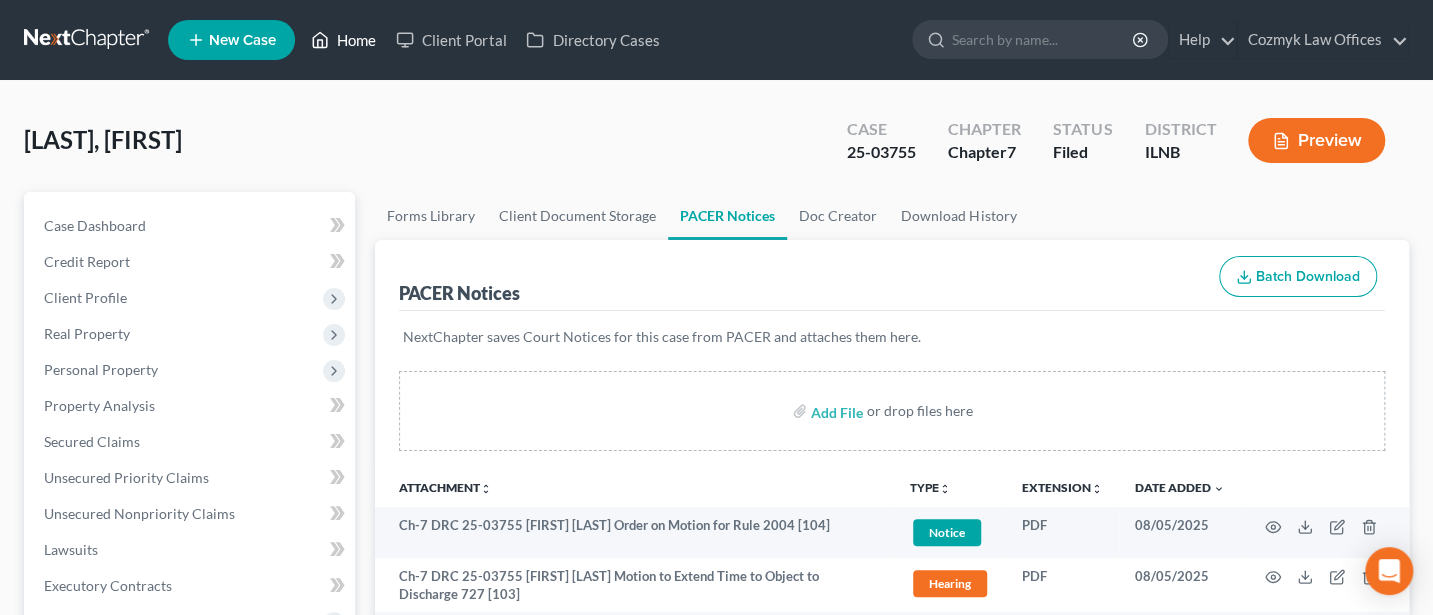 click on "Home" at bounding box center [343, 40] 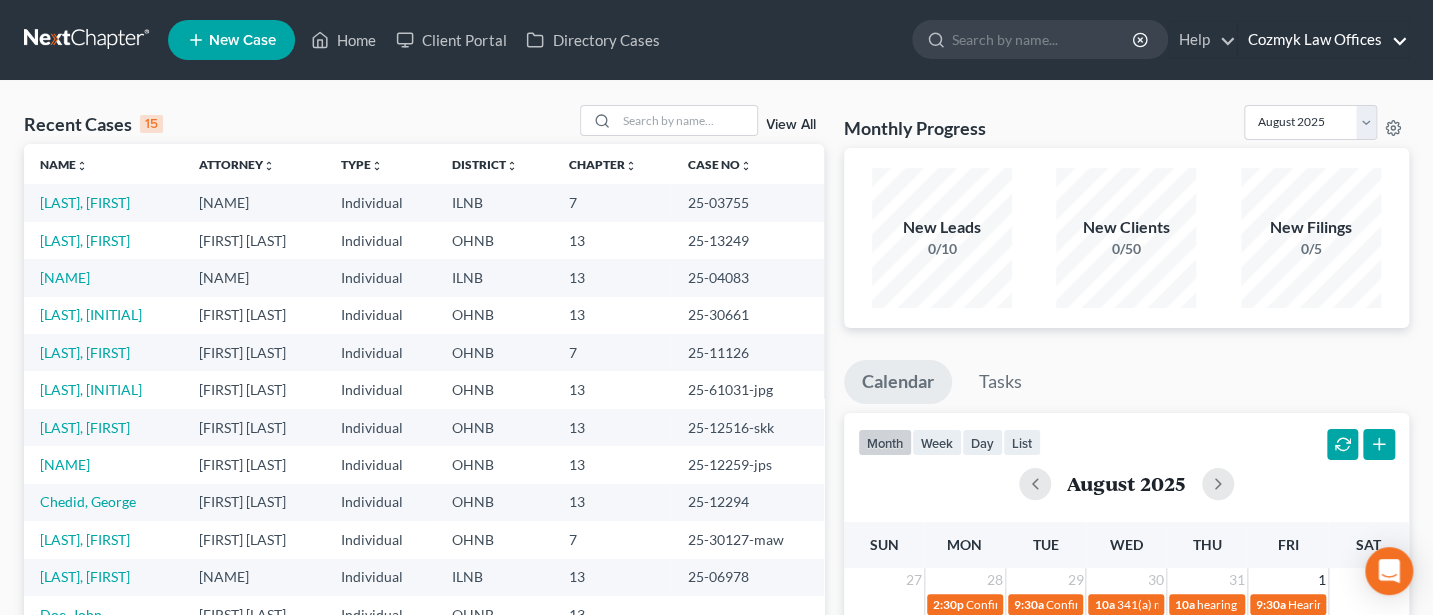 click on "Cozmyk Law Offices" at bounding box center [1323, 40] 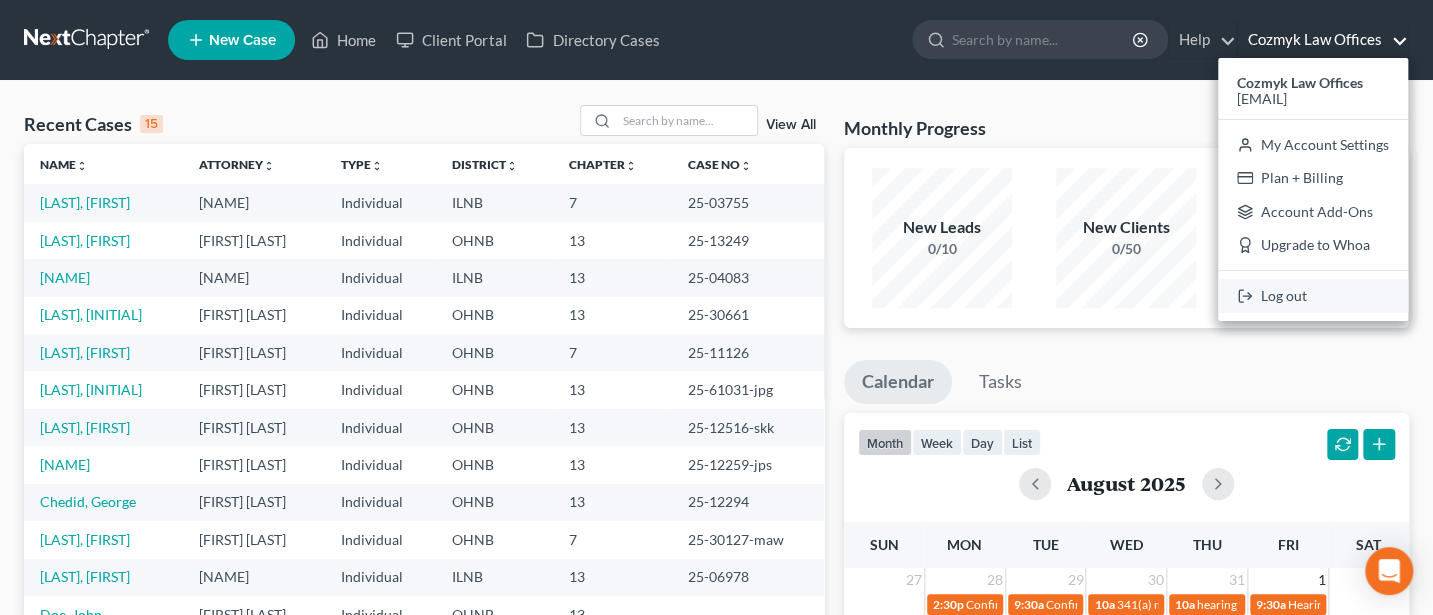 click on "Log out" at bounding box center (1313, 296) 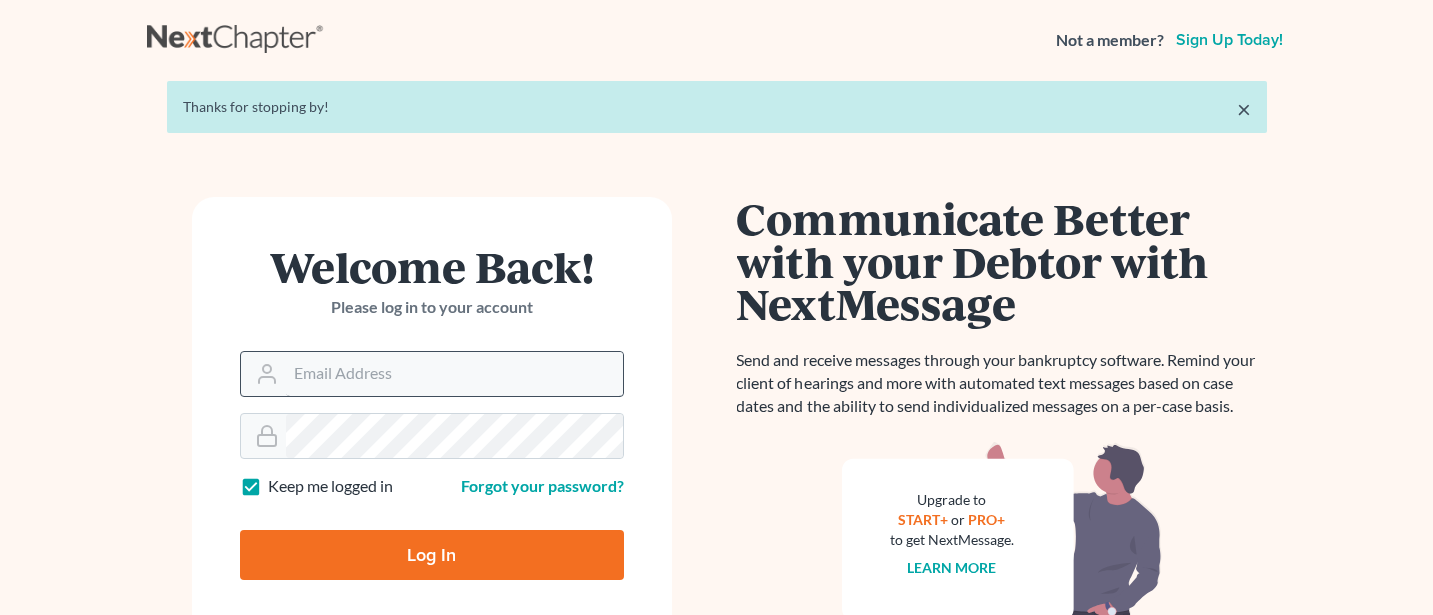 scroll, scrollTop: 0, scrollLeft: 0, axis: both 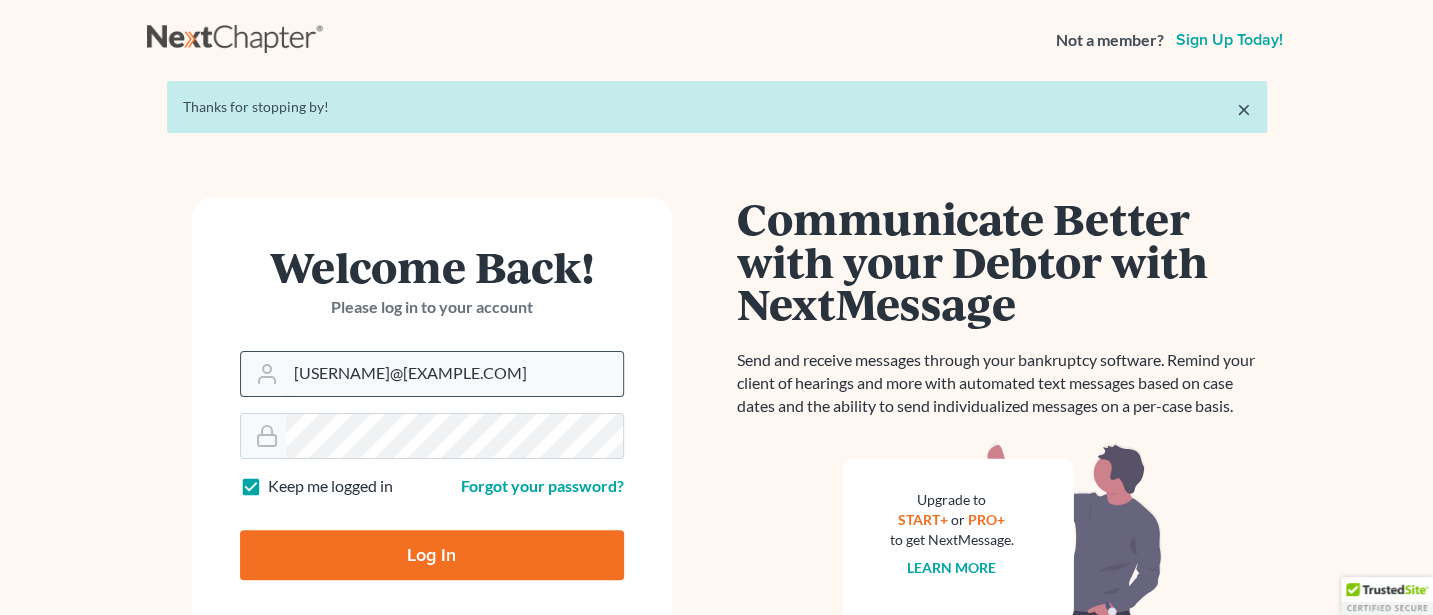 click on "Jann@cozmyklaw.com" at bounding box center (454, 374) 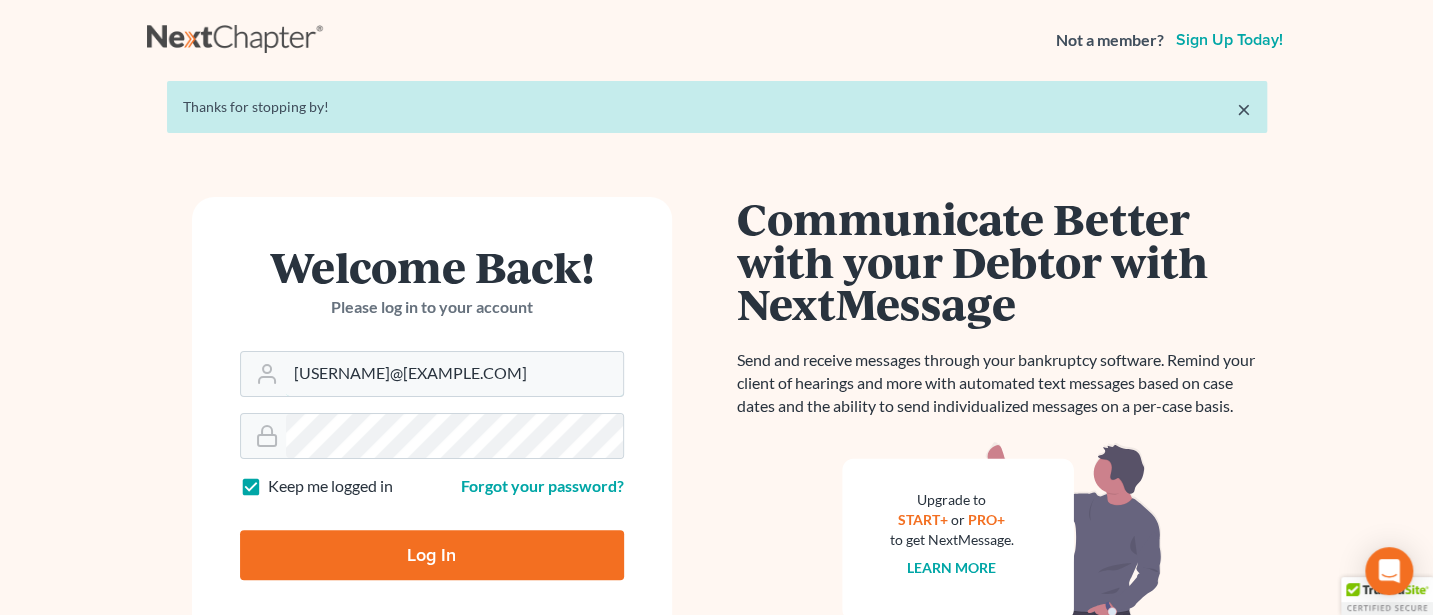 type on "Jann@jwashingtonlaw.com" 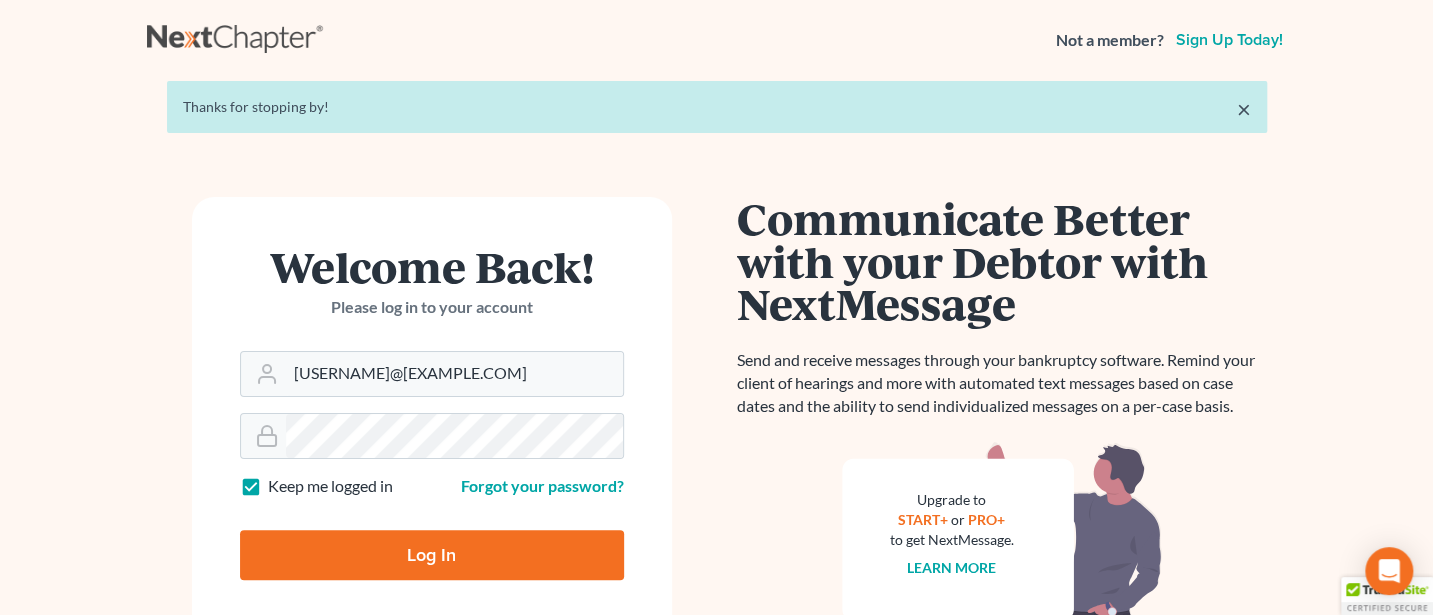 click on "Log In" at bounding box center (432, 555) 